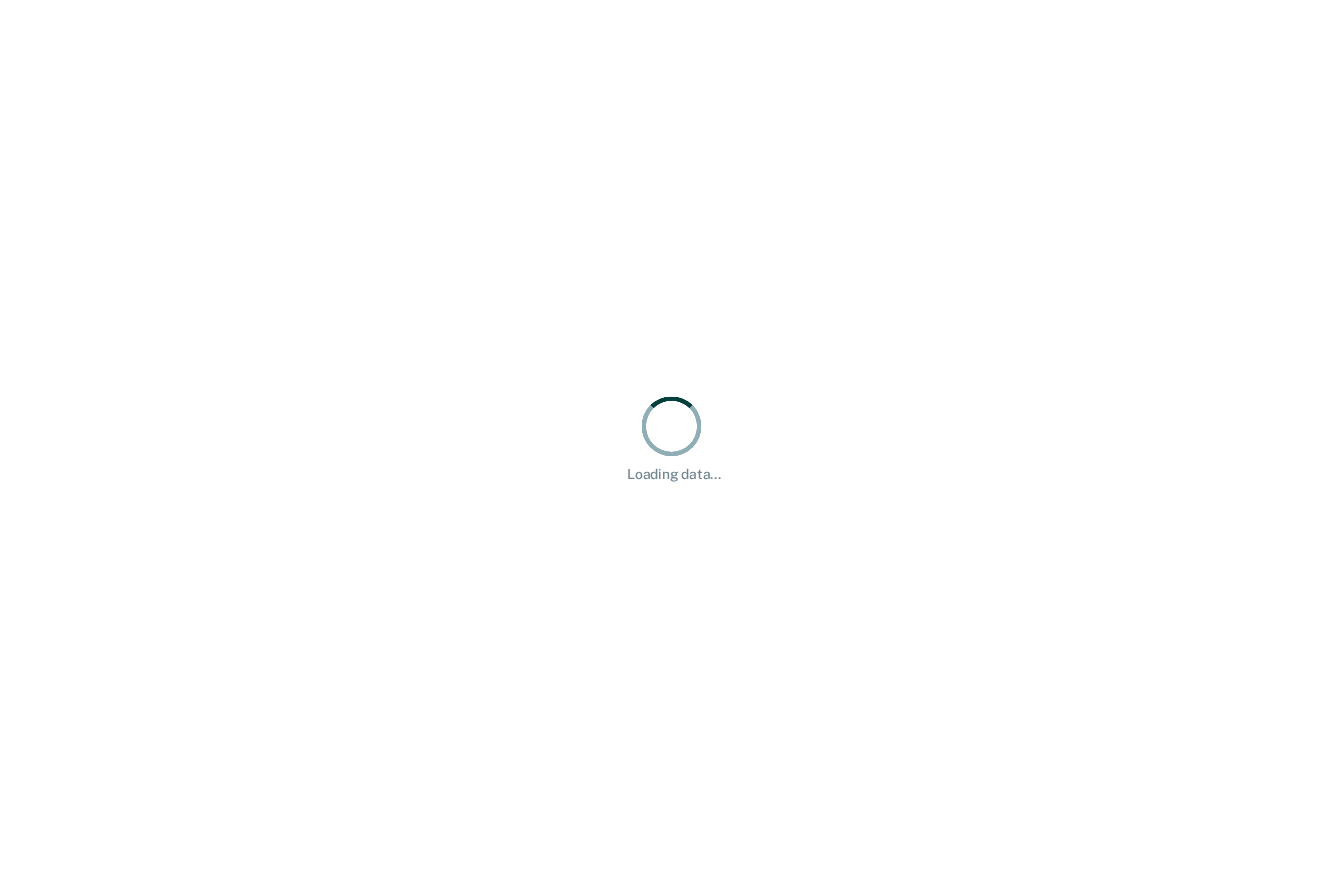 scroll, scrollTop: 0, scrollLeft: 0, axis: both 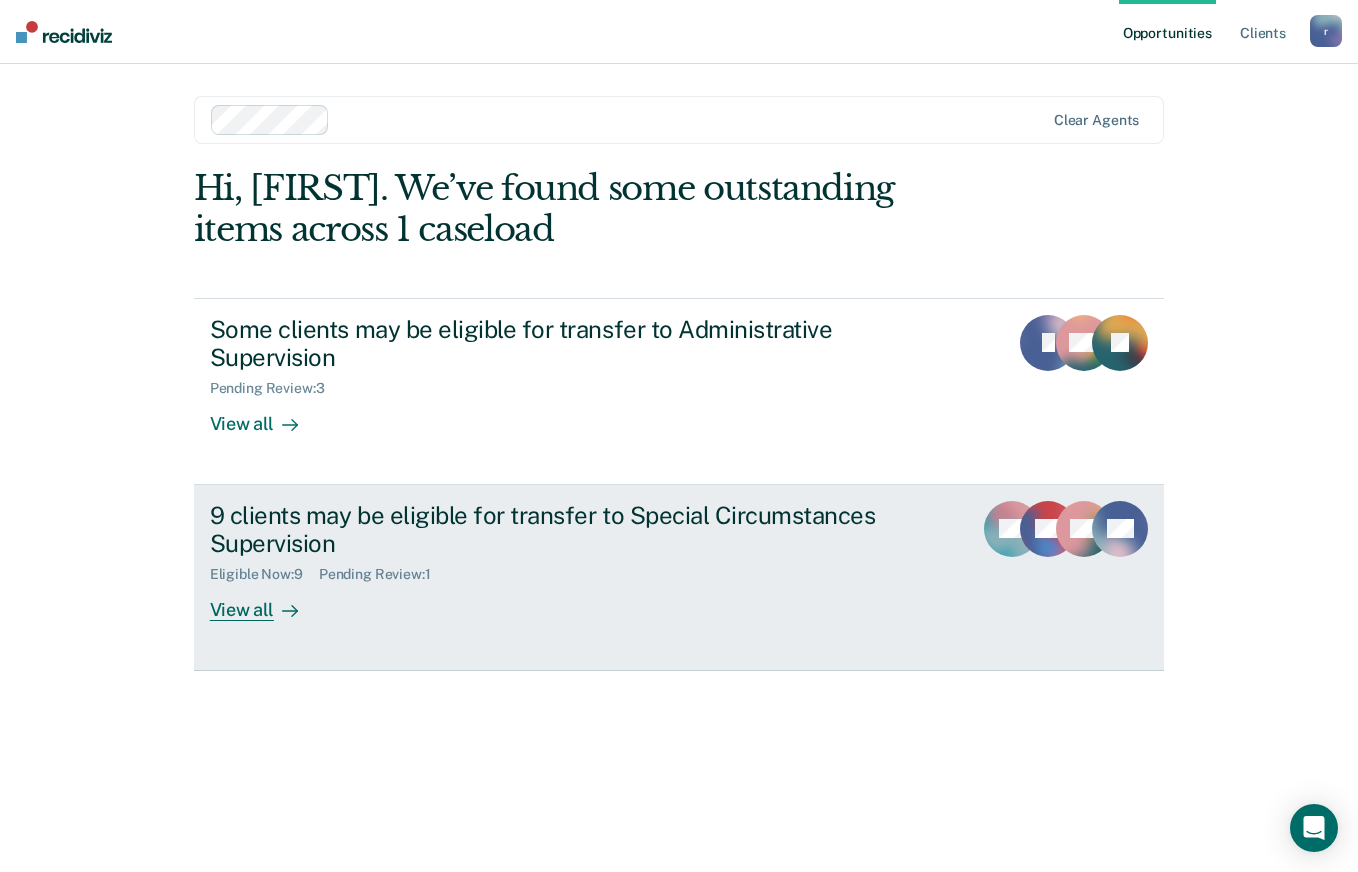 click on "View all" at bounding box center [266, 602] 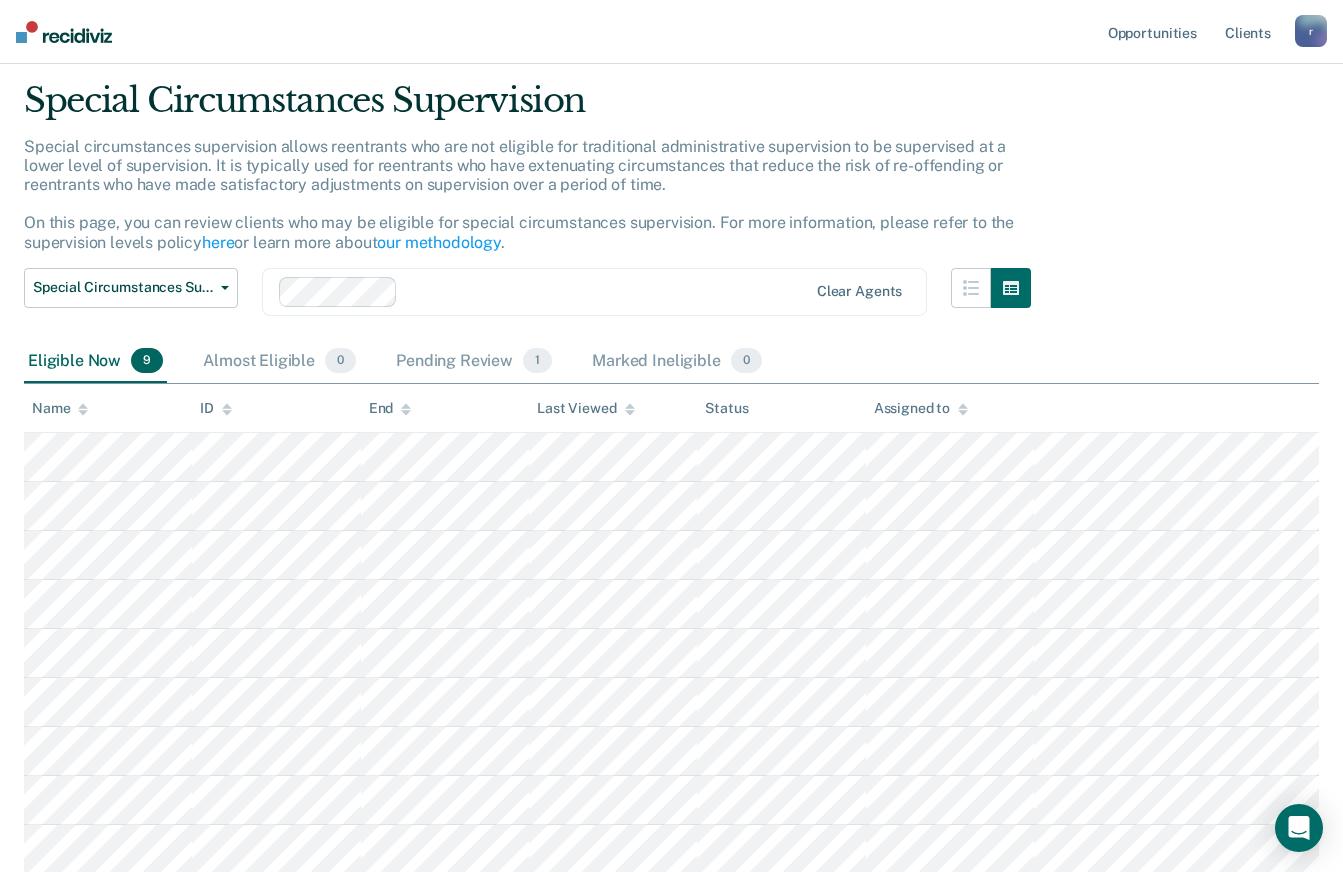scroll, scrollTop: 100, scrollLeft: 0, axis: vertical 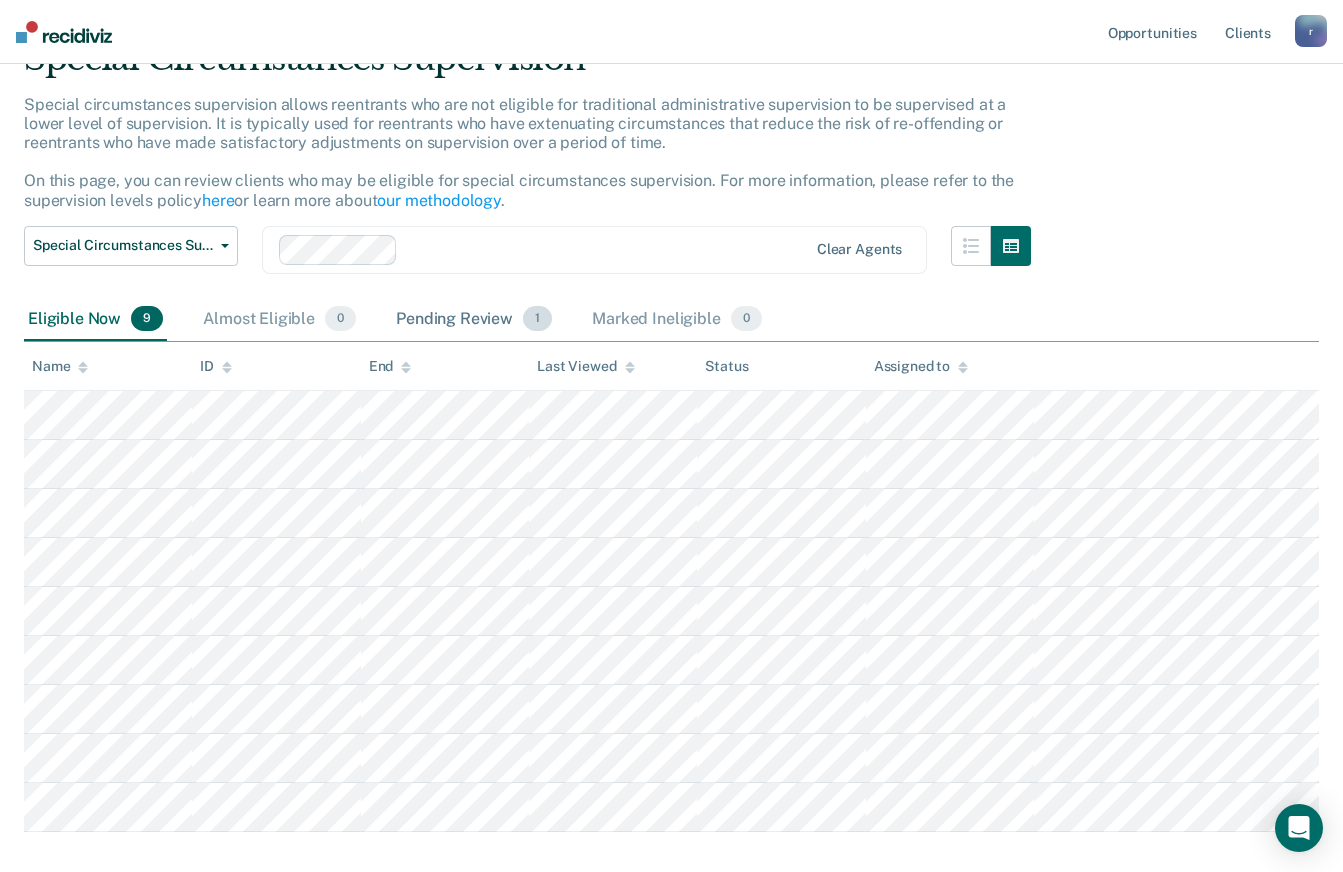 click on "Pending Review 1" at bounding box center (474, 320) 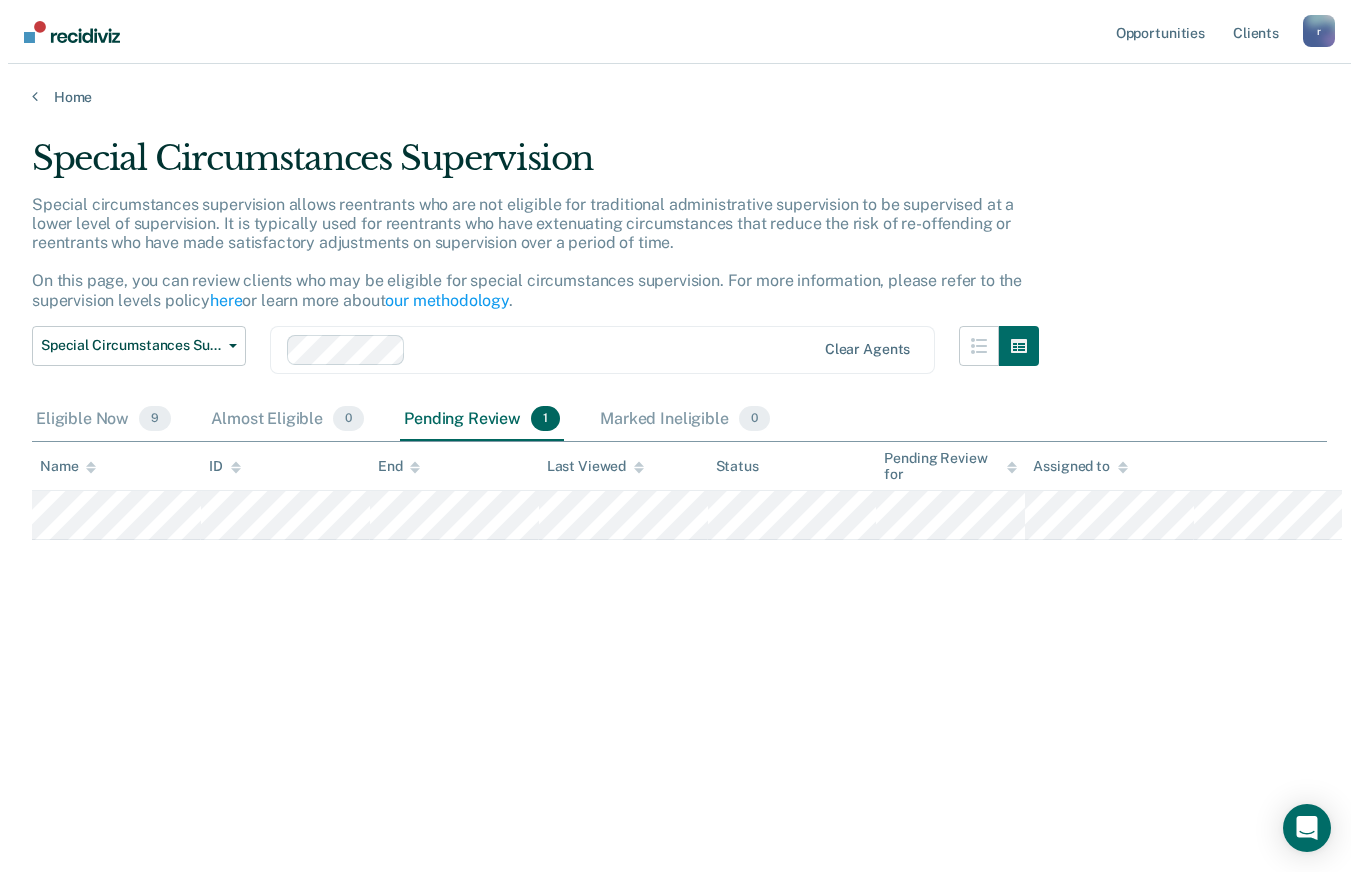 scroll, scrollTop: 0, scrollLeft: 0, axis: both 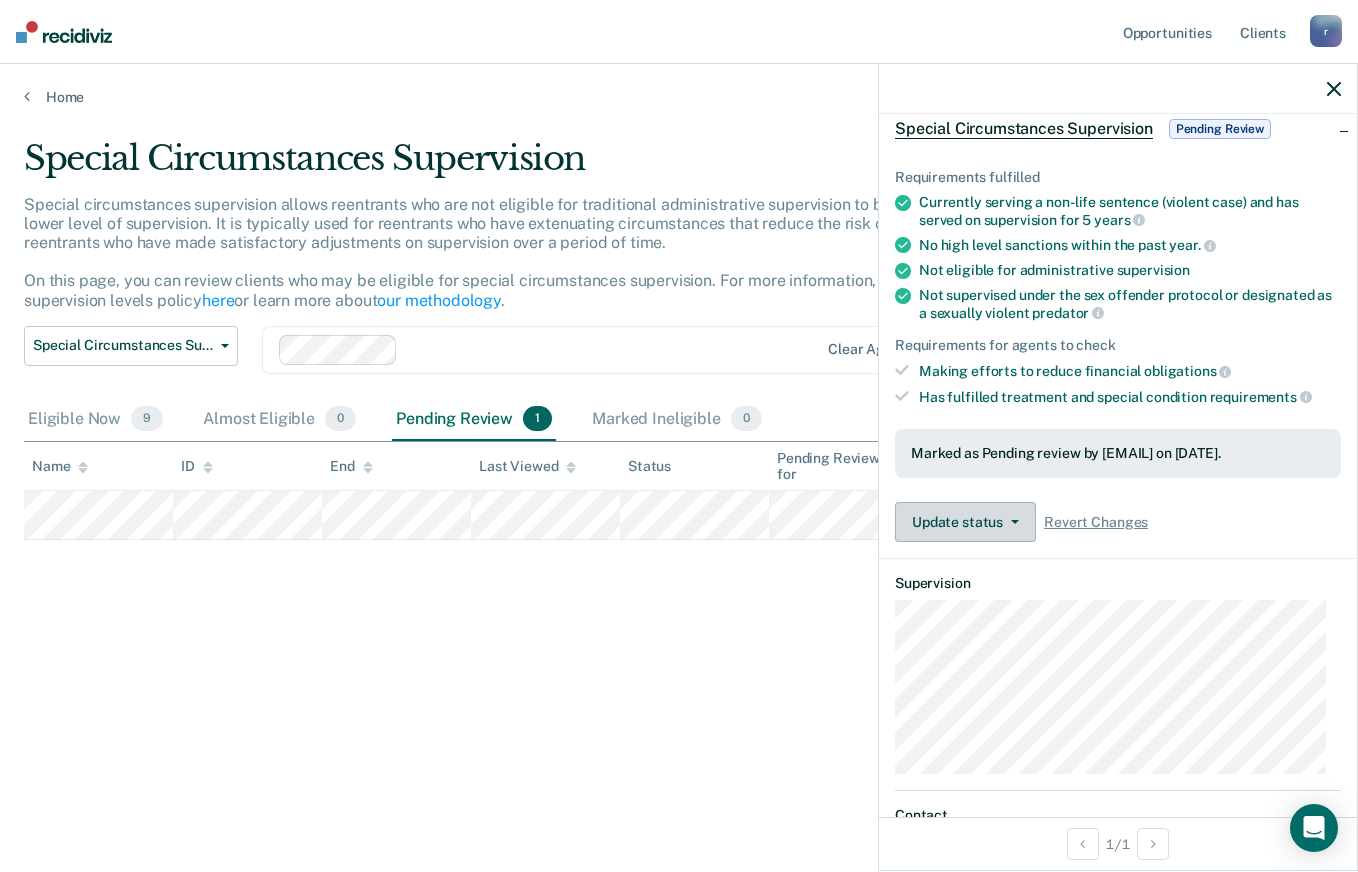click on "Update status" at bounding box center [965, 522] 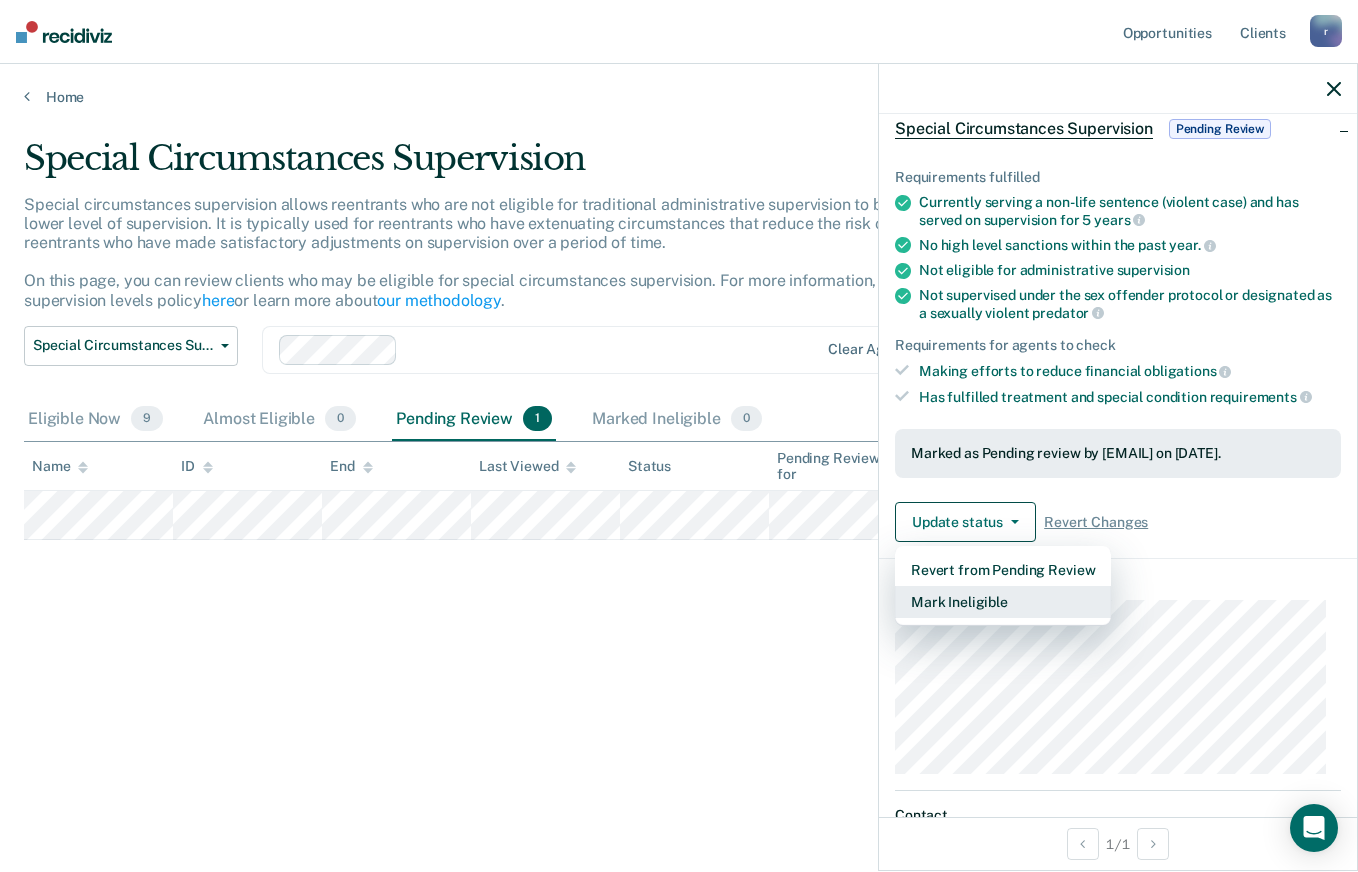 click on "Mark Ineligible" at bounding box center (1003, 602) 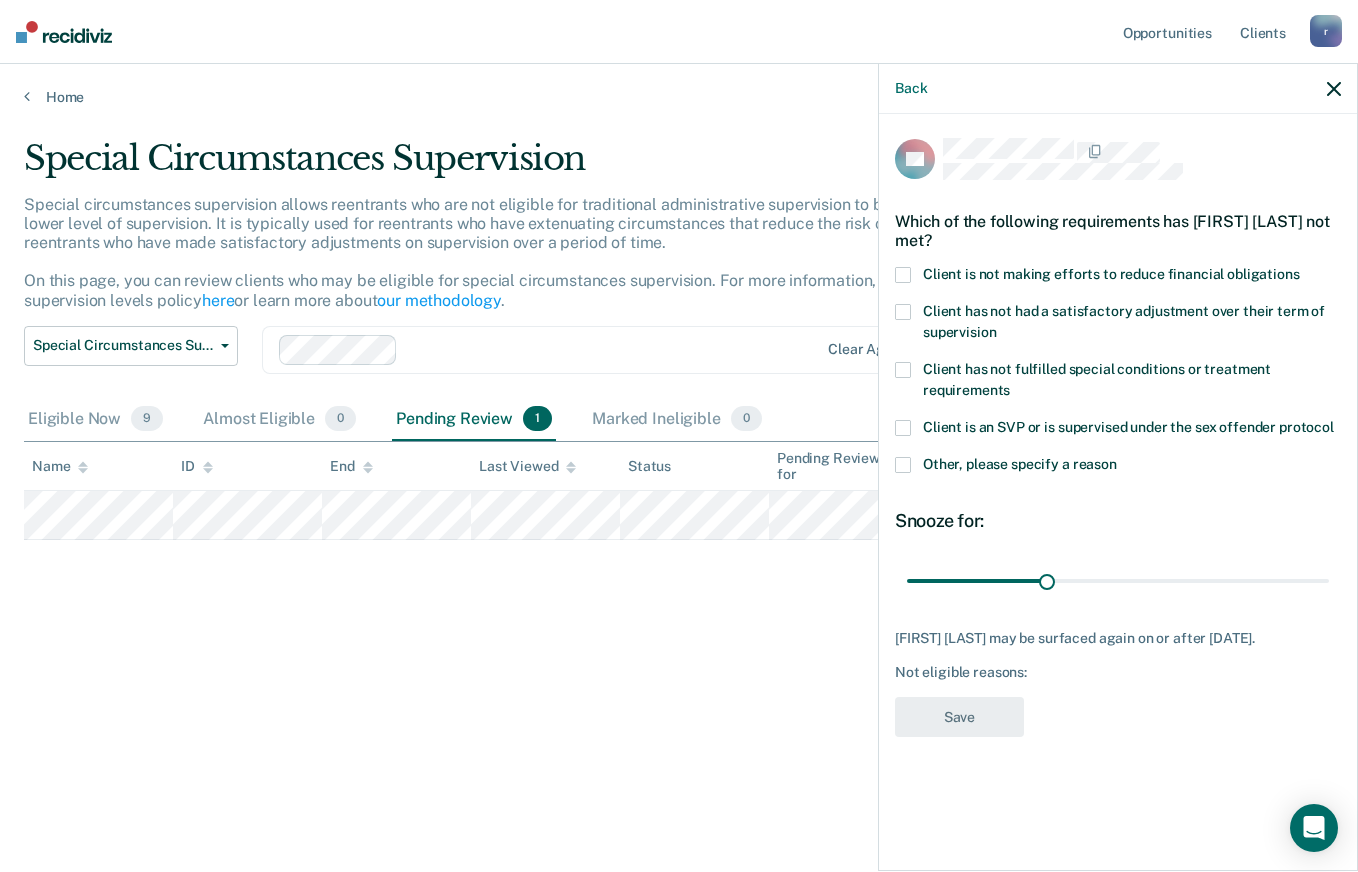 scroll, scrollTop: 0, scrollLeft: 0, axis: both 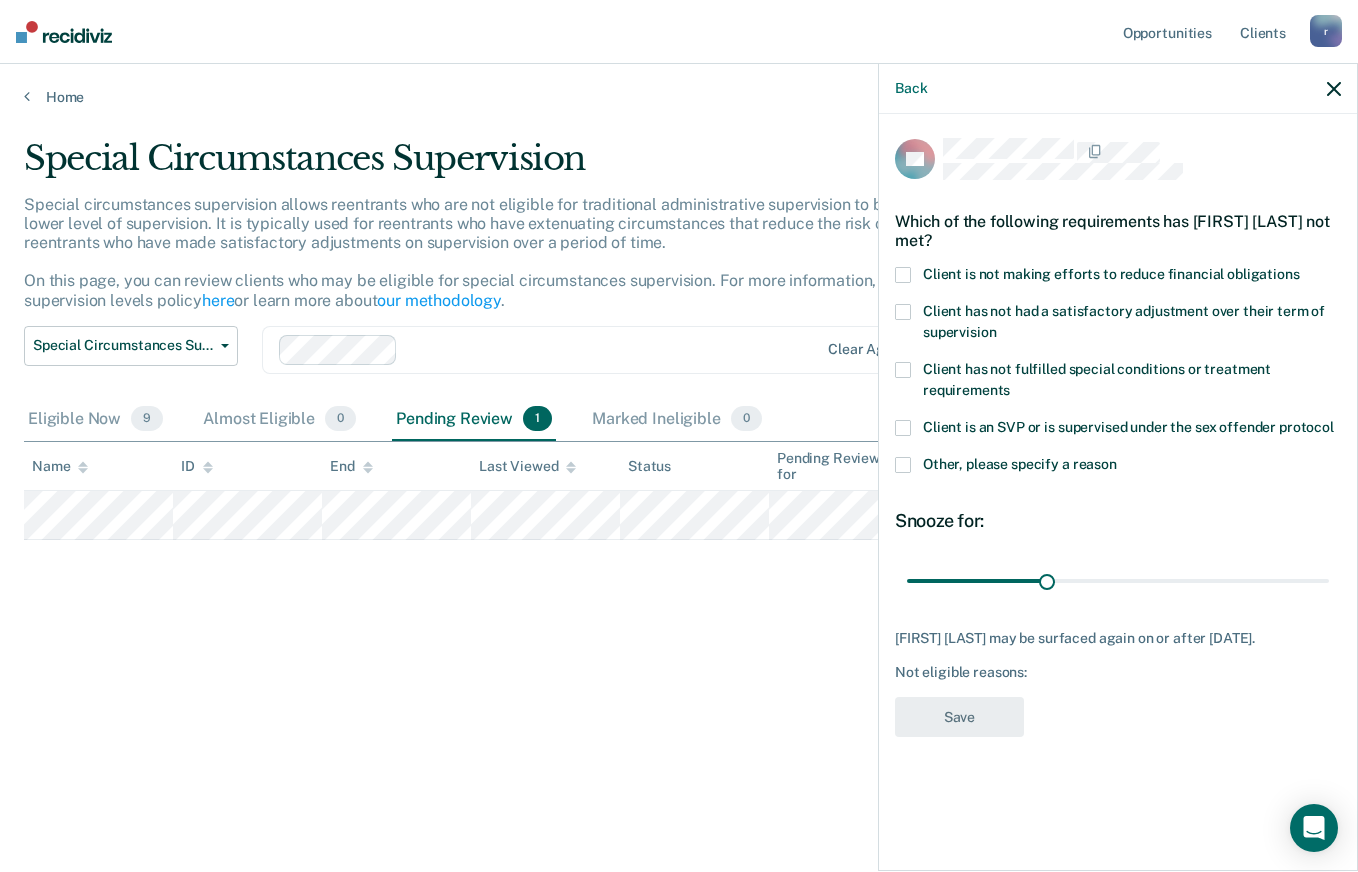 click at bounding box center (903, 275) 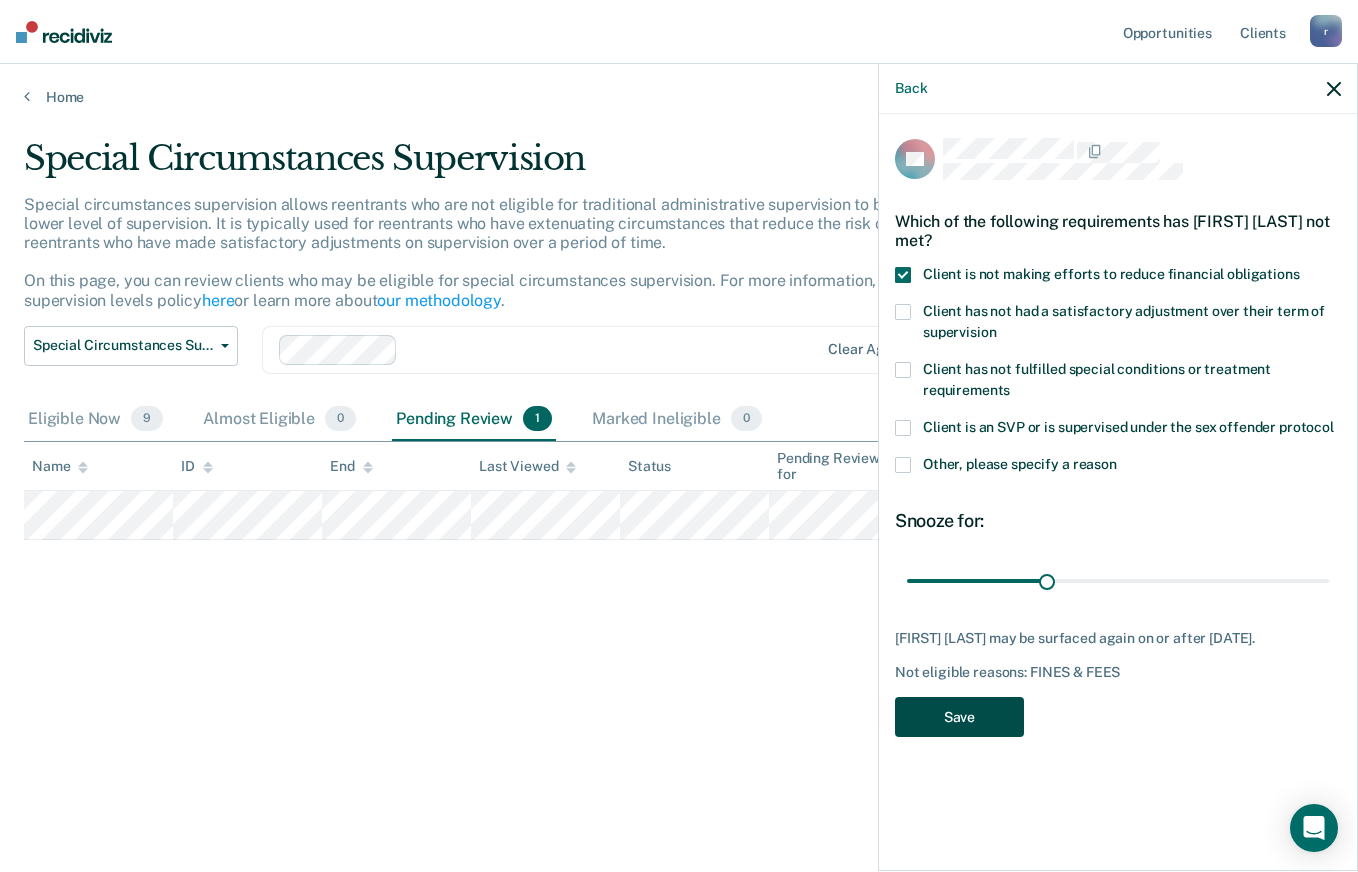 click on "Save" at bounding box center (959, 717) 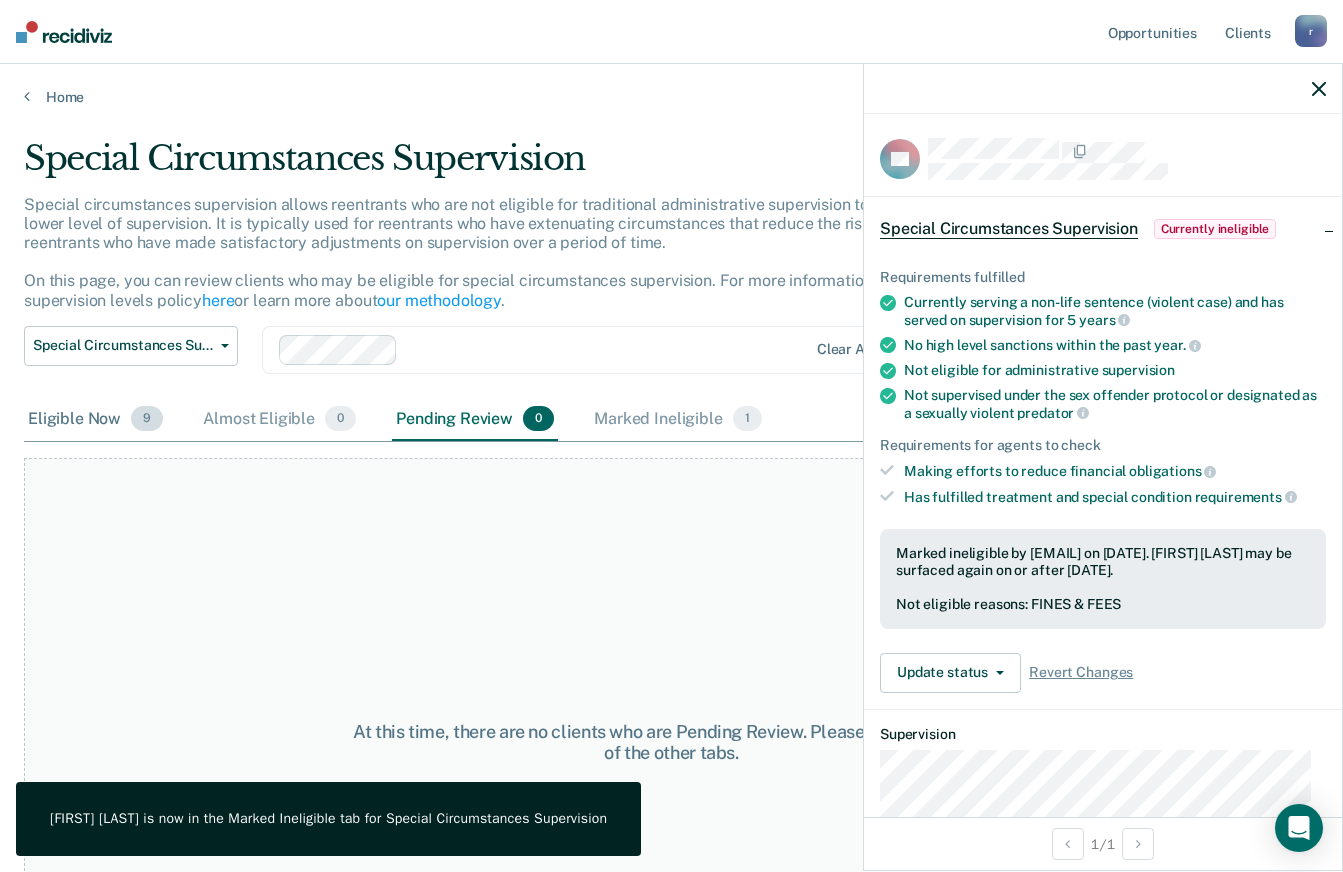 click on "Eligible Now 9" at bounding box center (95, 420) 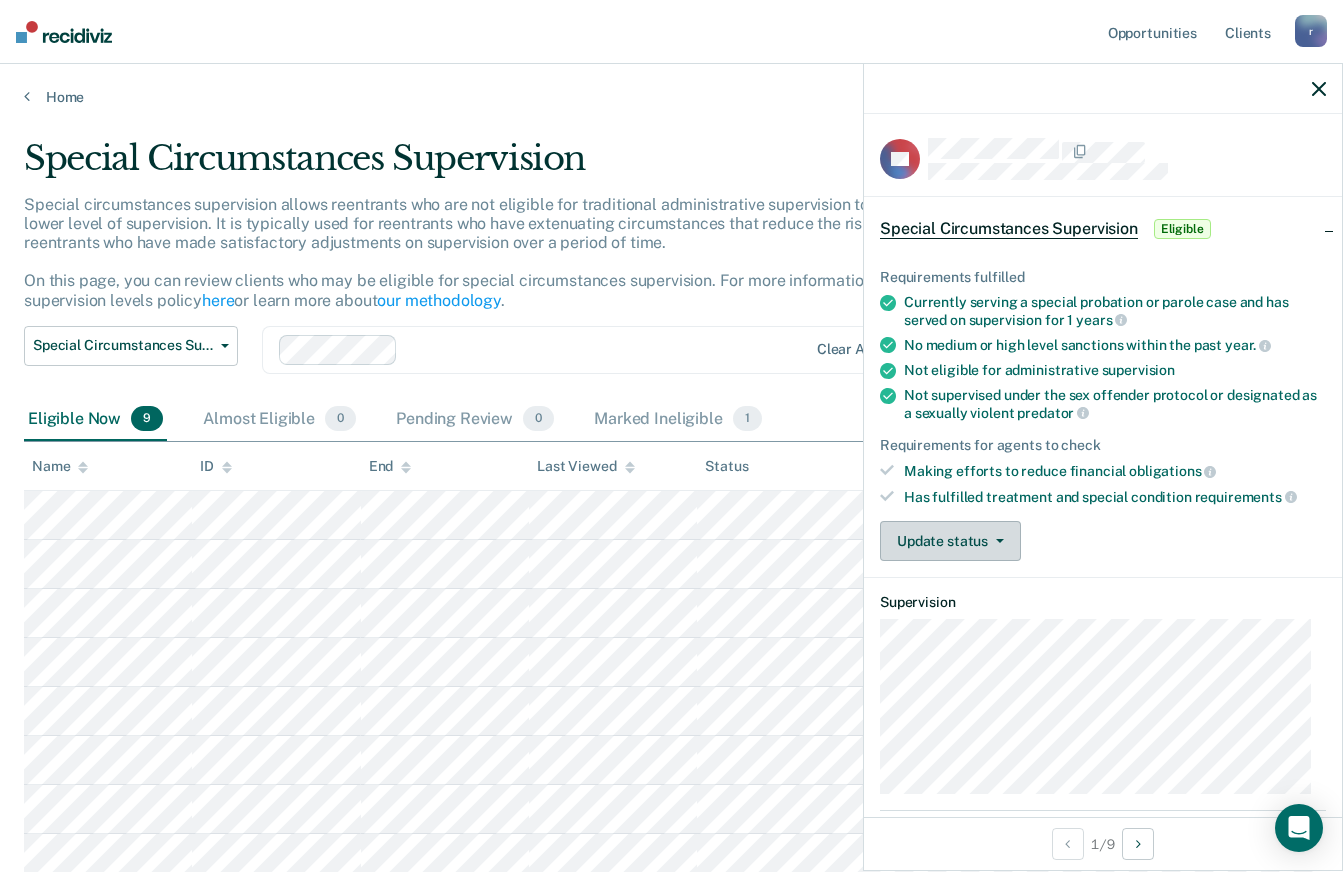 click on "Update status" at bounding box center (950, 541) 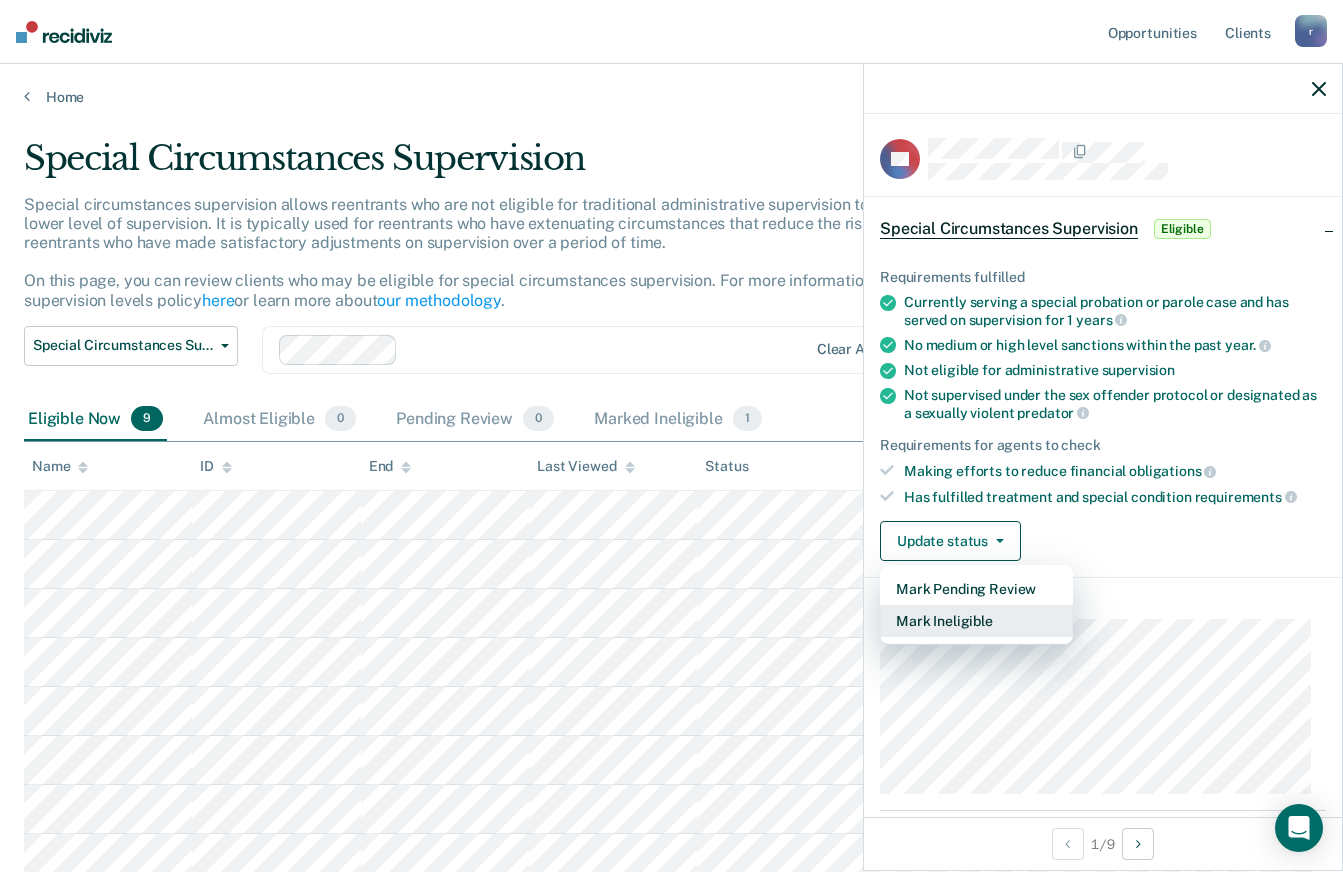 click on "Mark Ineligible" at bounding box center [976, 621] 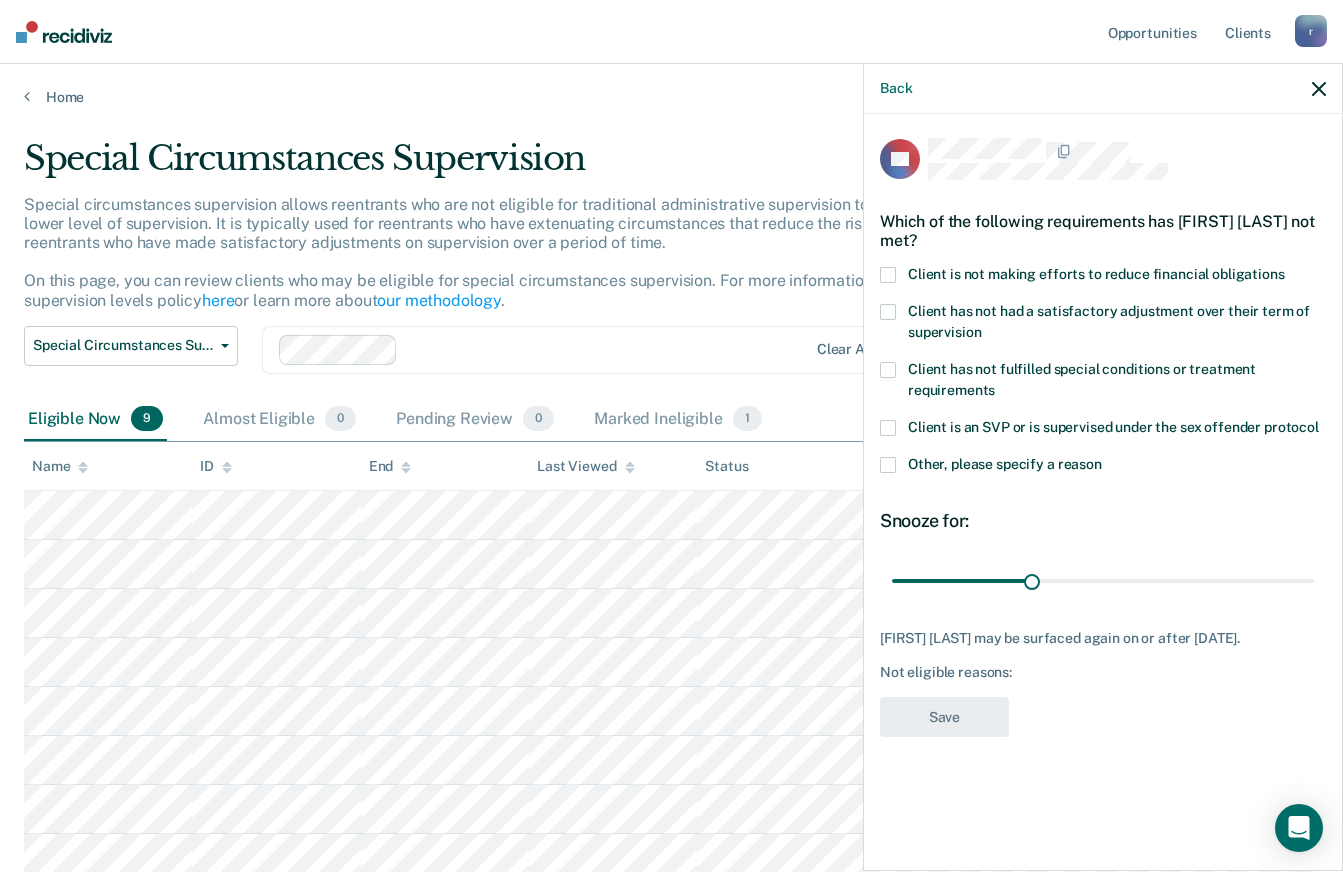 click at bounding box center [888, 275] 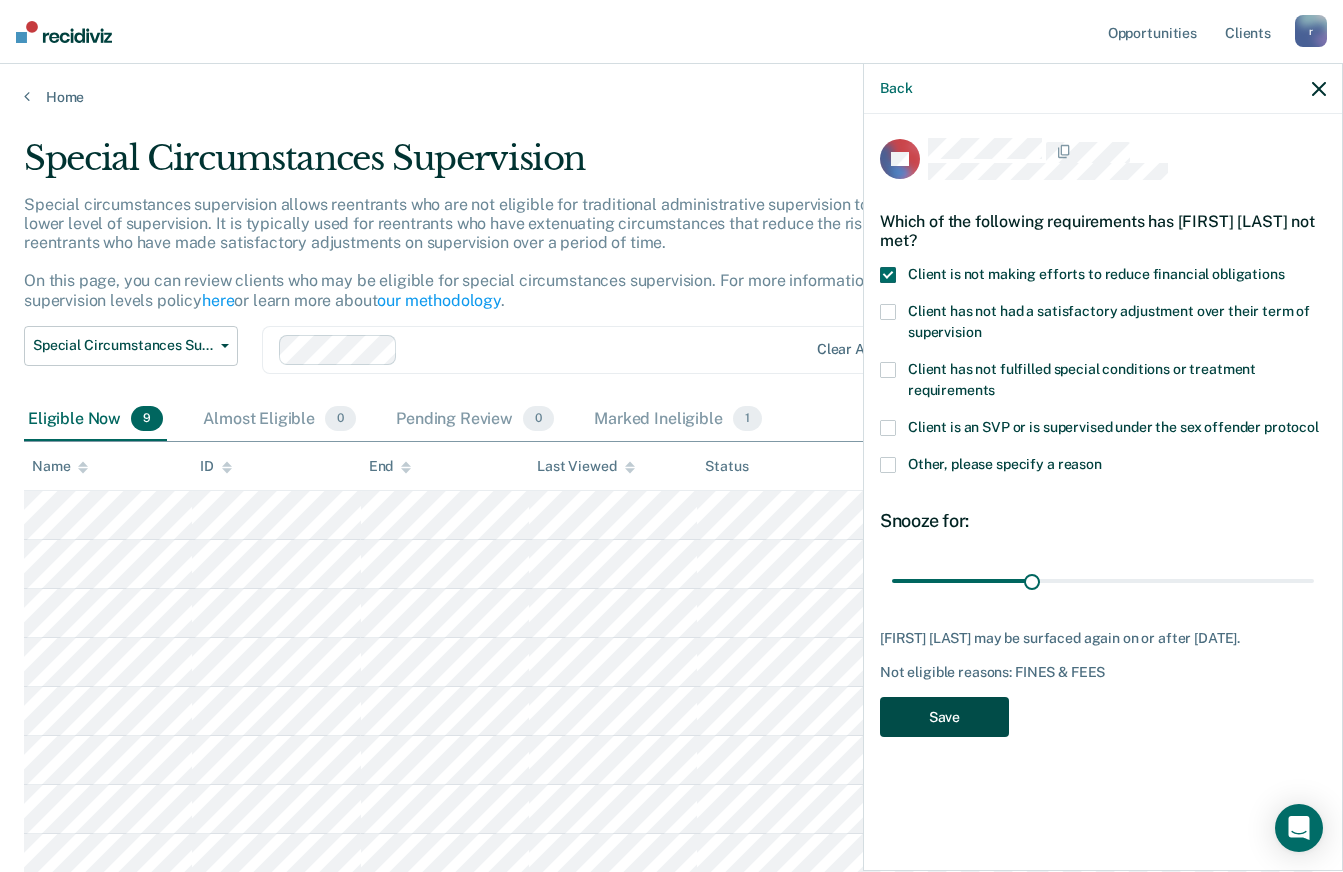click on "Save" at bounding box center [944, 717] 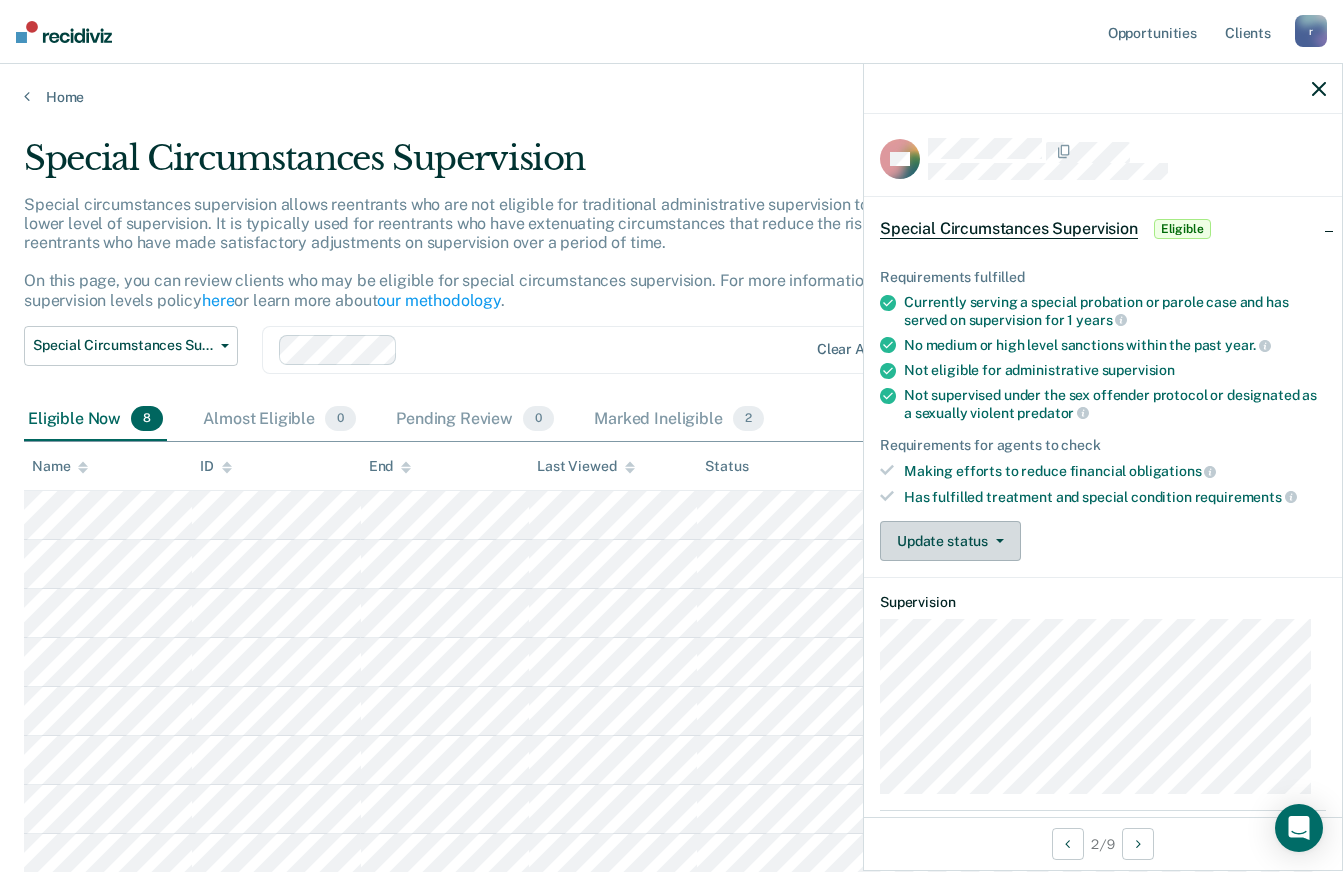click at bounding box center [1000, 541] 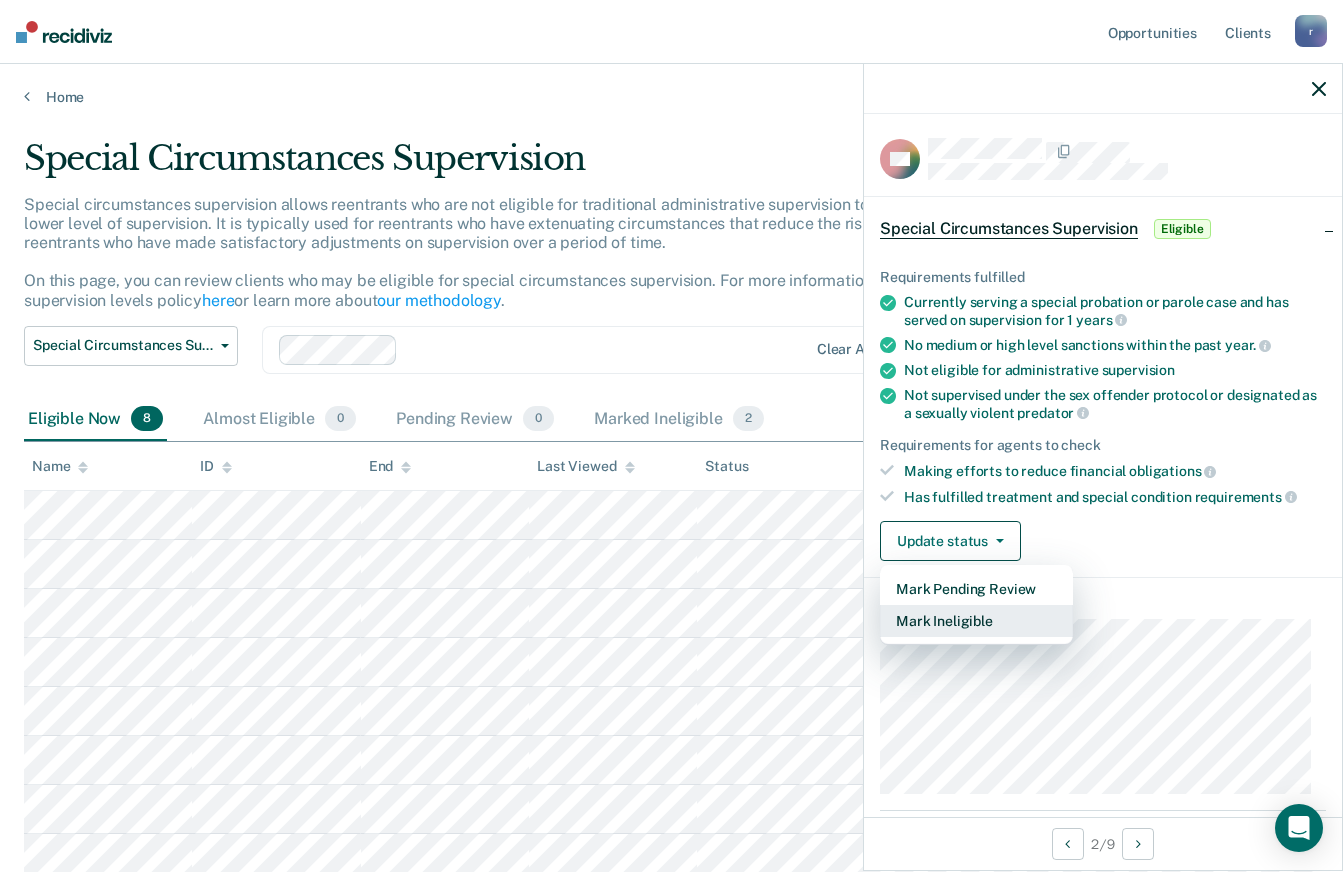 click on "Mark Ineligible" at bounding box center [976, 621] 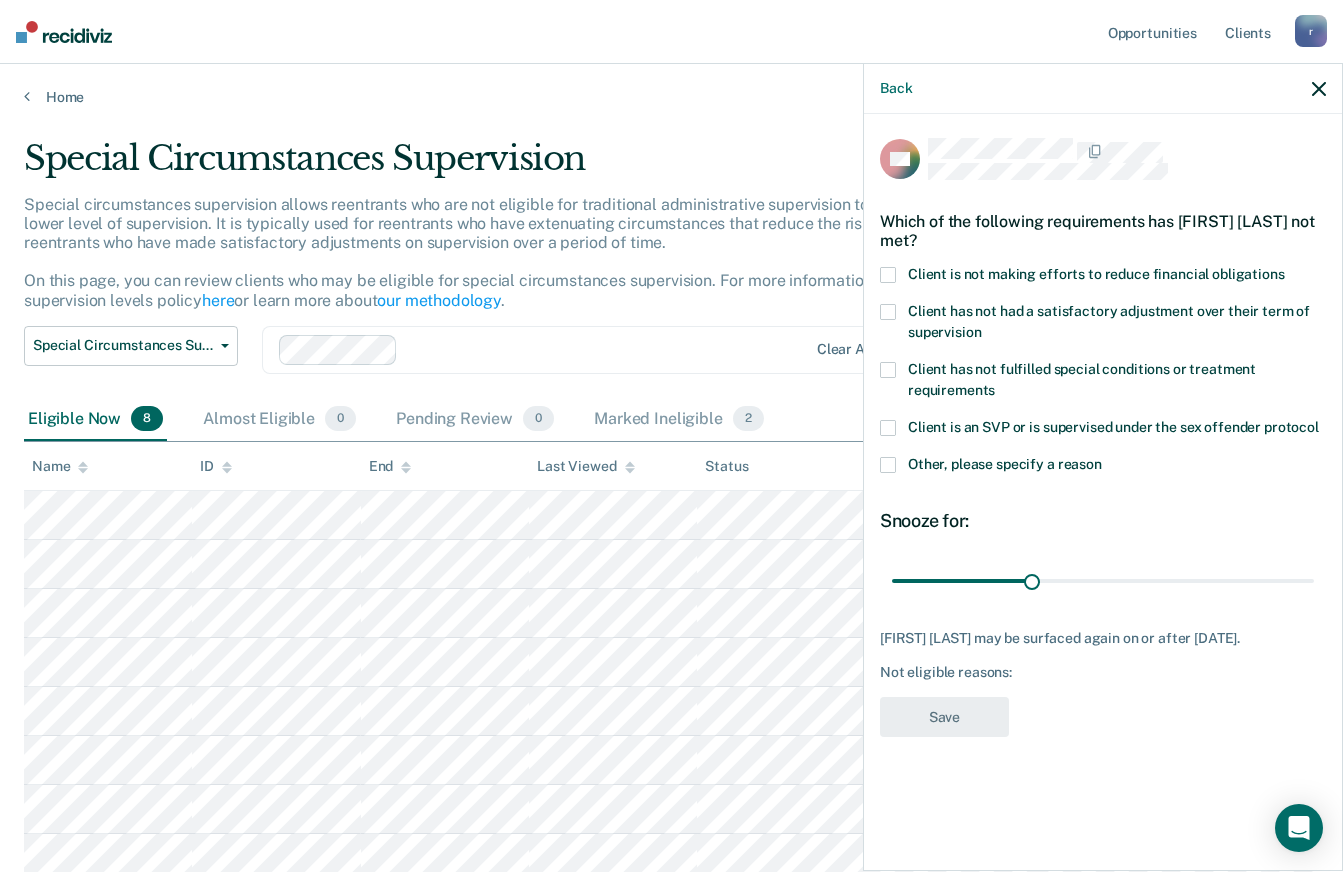click at bounding box center (888, 275) 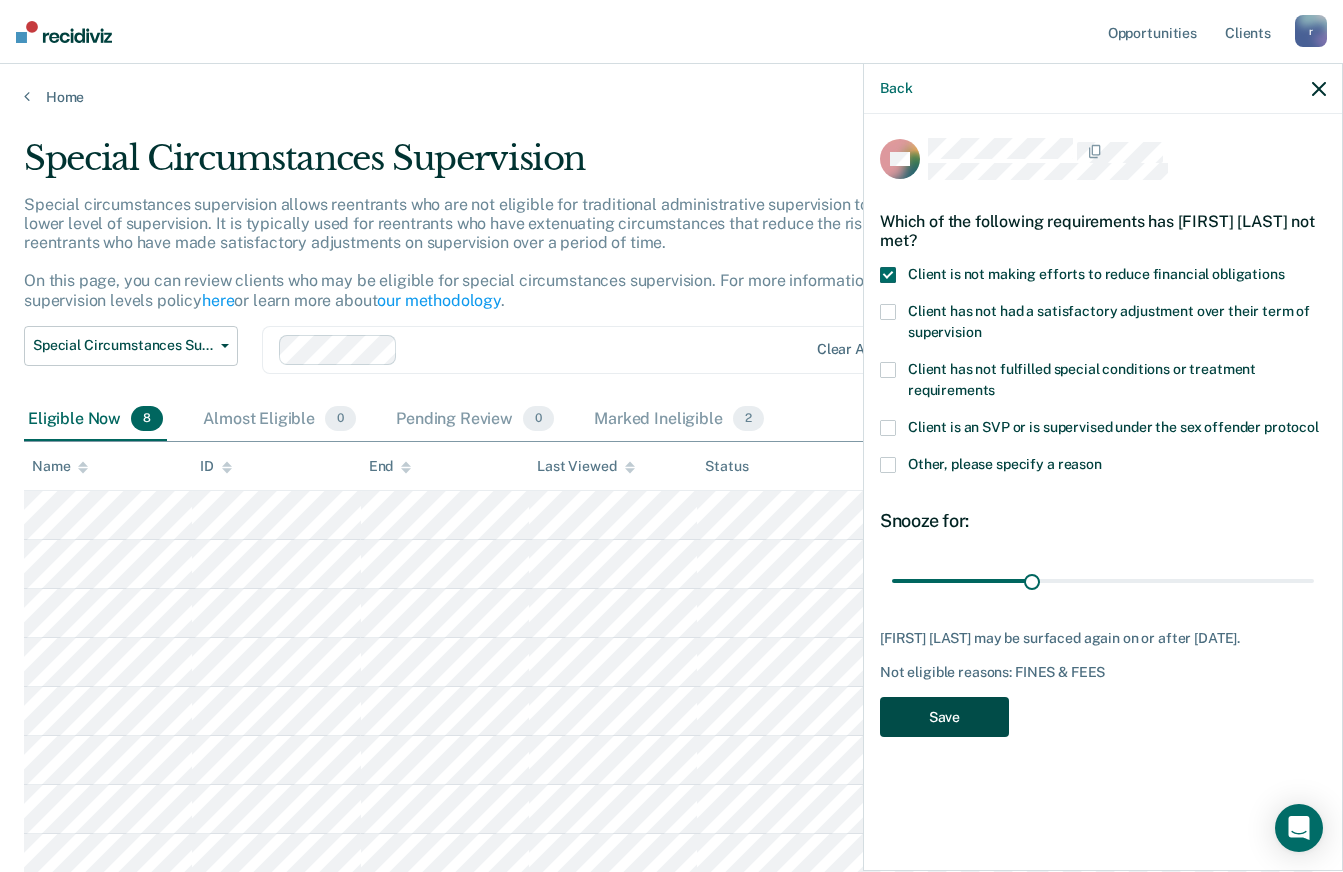 click on "Save" at bounding box center (944, 717) 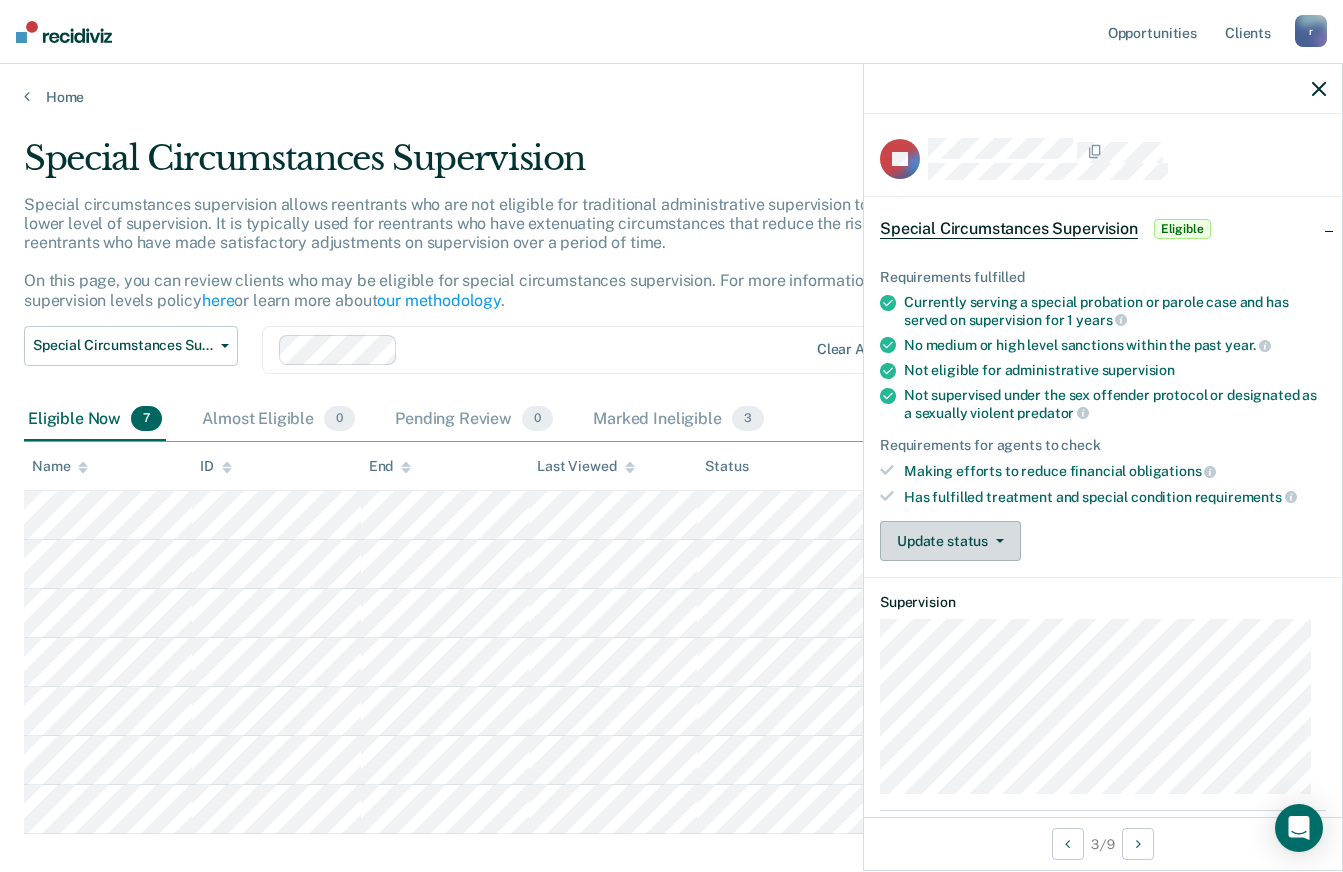 click on "Update status" at bounding box center (950, 541) 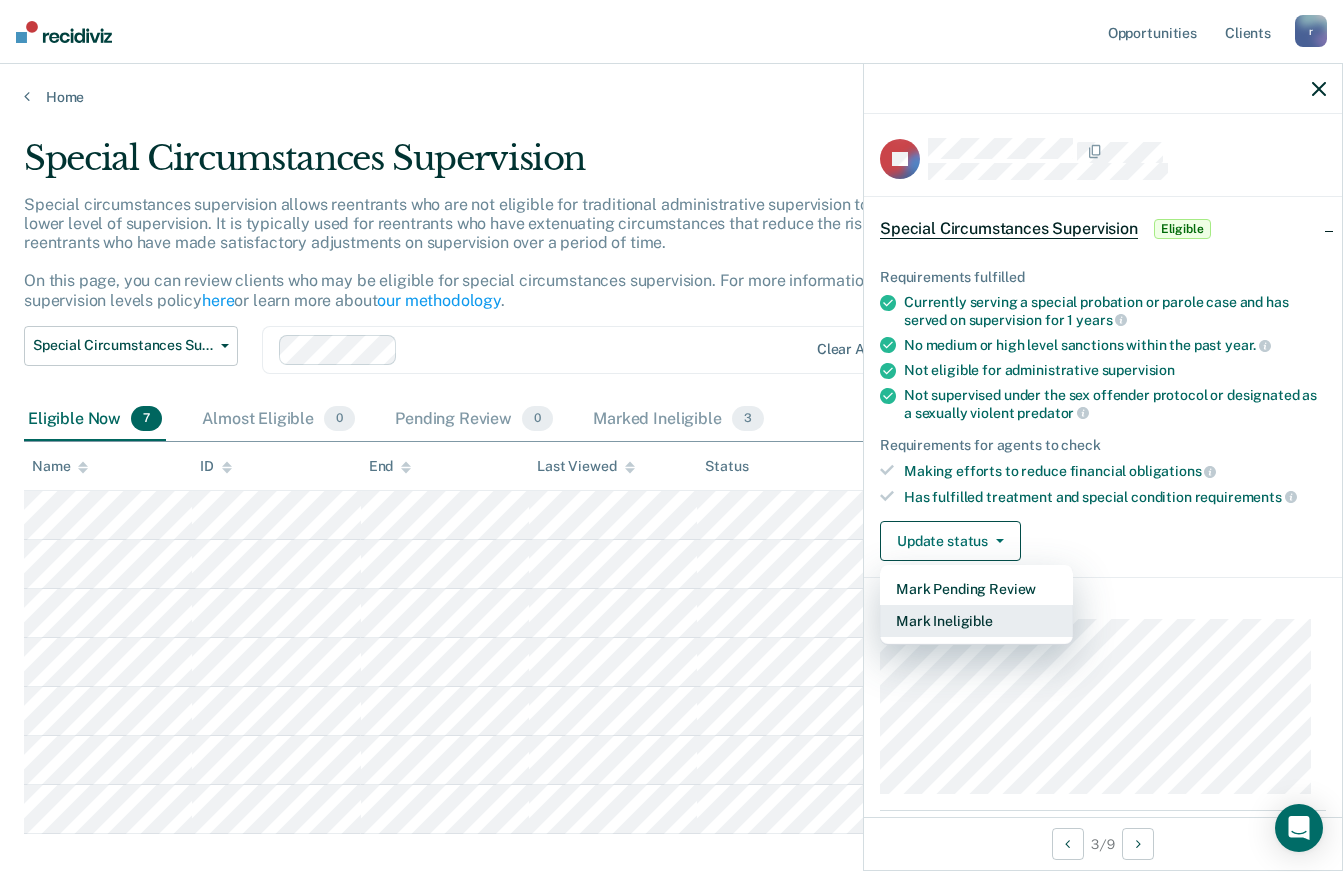 click on "Mark Ineligible" at bounding box center (976, 621) 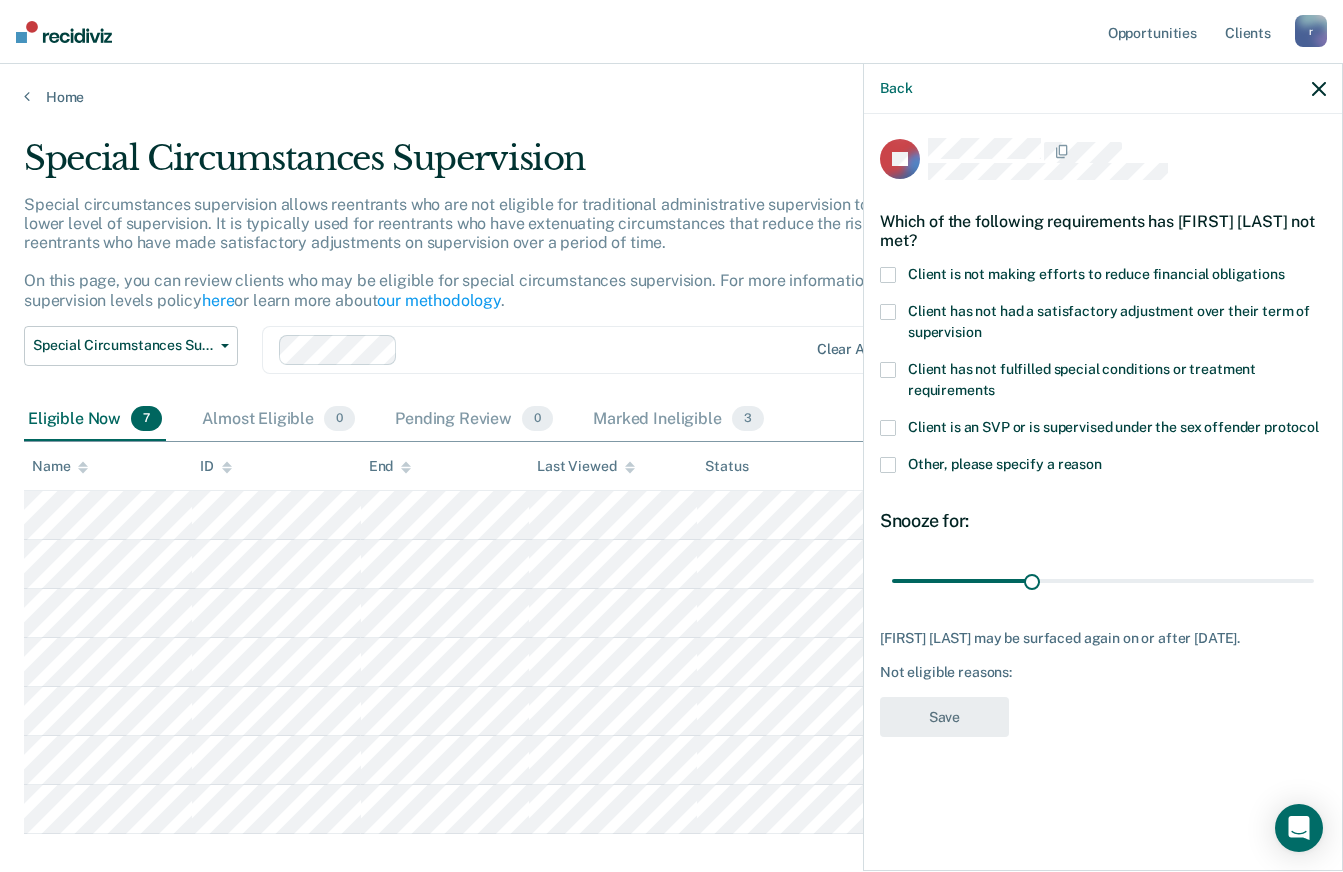 click on "JH   Which of the following requirements has [FIRST] [LAST] not met? Client is not making efforts to reduce financial obligations Client has not had a satisfactory adjustment over their term of supervision Client has not fulfilled special conditions or treatment requirements Client is an SVP or is supervised under the sex offender protocol Other, please specify a reason Snooze for: 30 days [FIRST] [LAST] may be surfaced again on or after [DATE]. Not eligible reasons:  Save" at bounding box center [1103, 490] 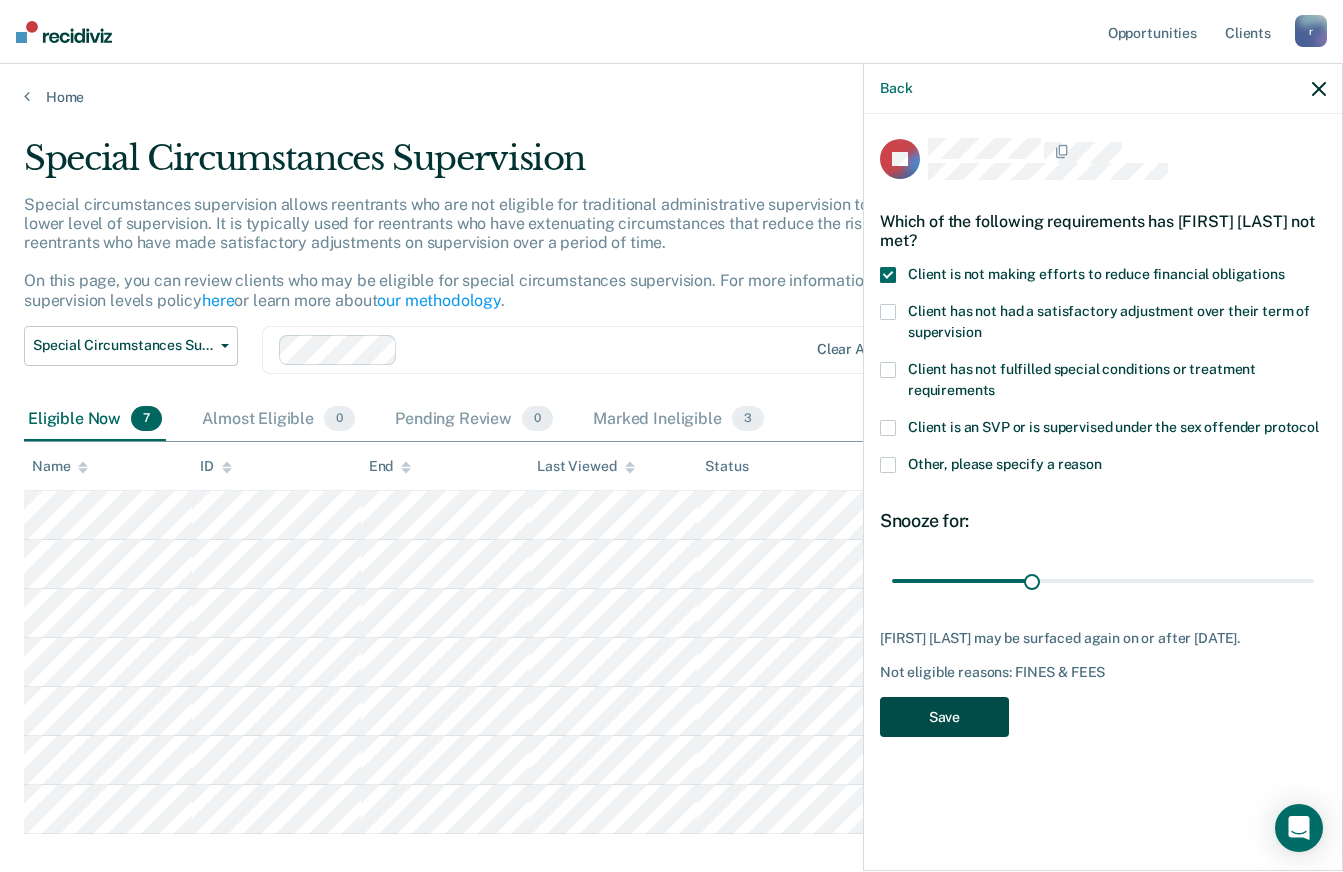 click on "Save" at bounding box center [944, 717] 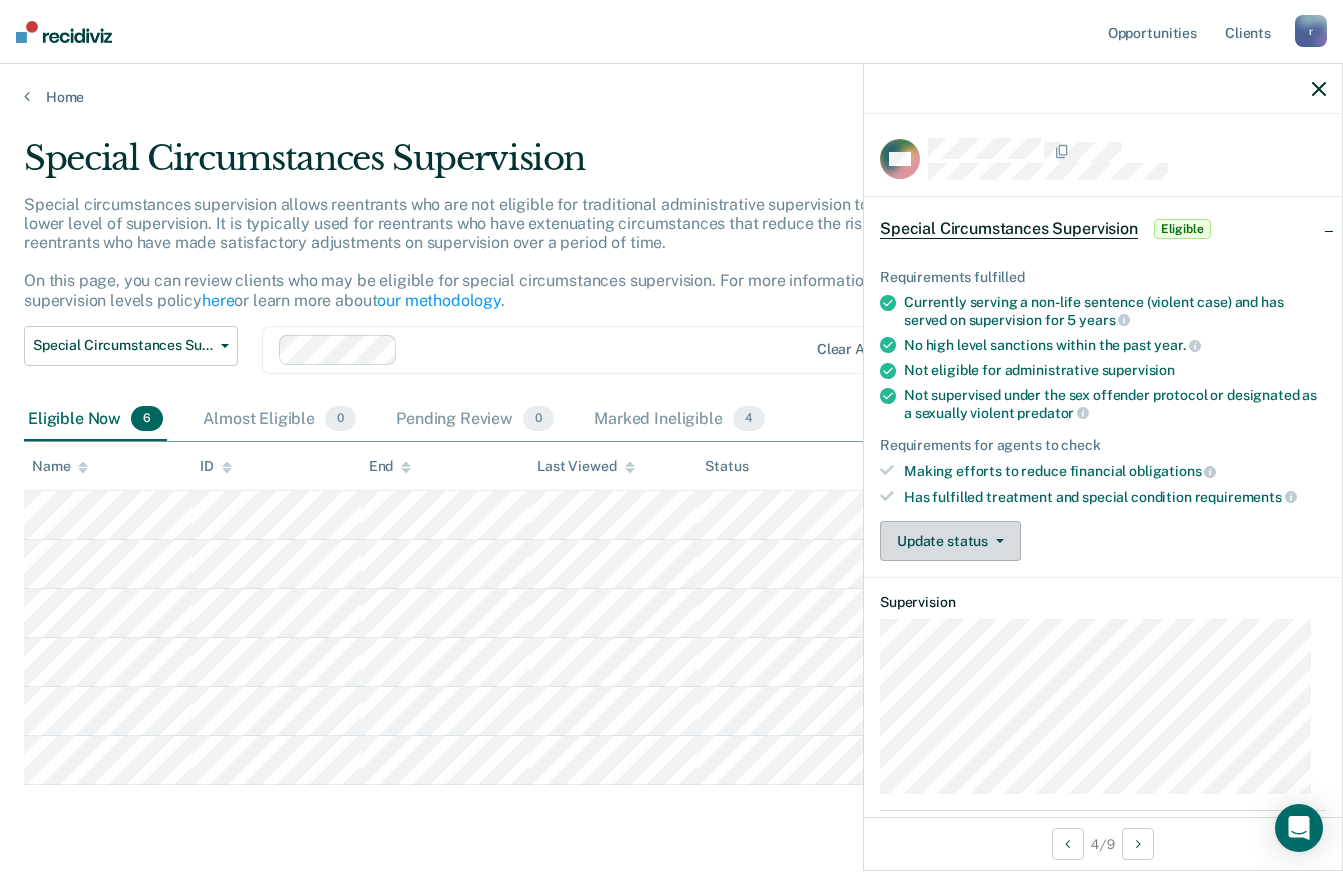click at bounding box center (1000, 541) 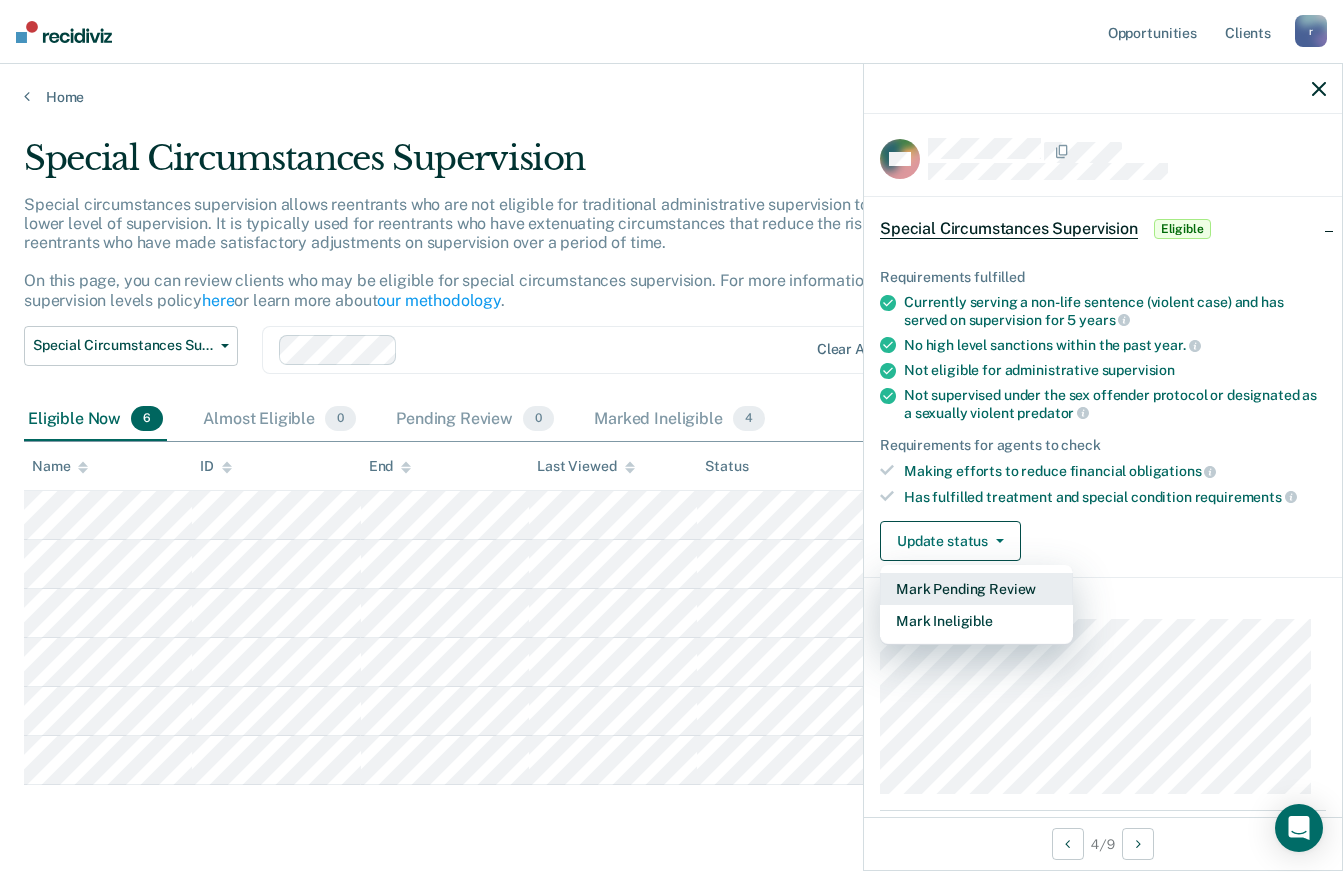 click on "Mark Pending Review" at bounding box center (976, 589) 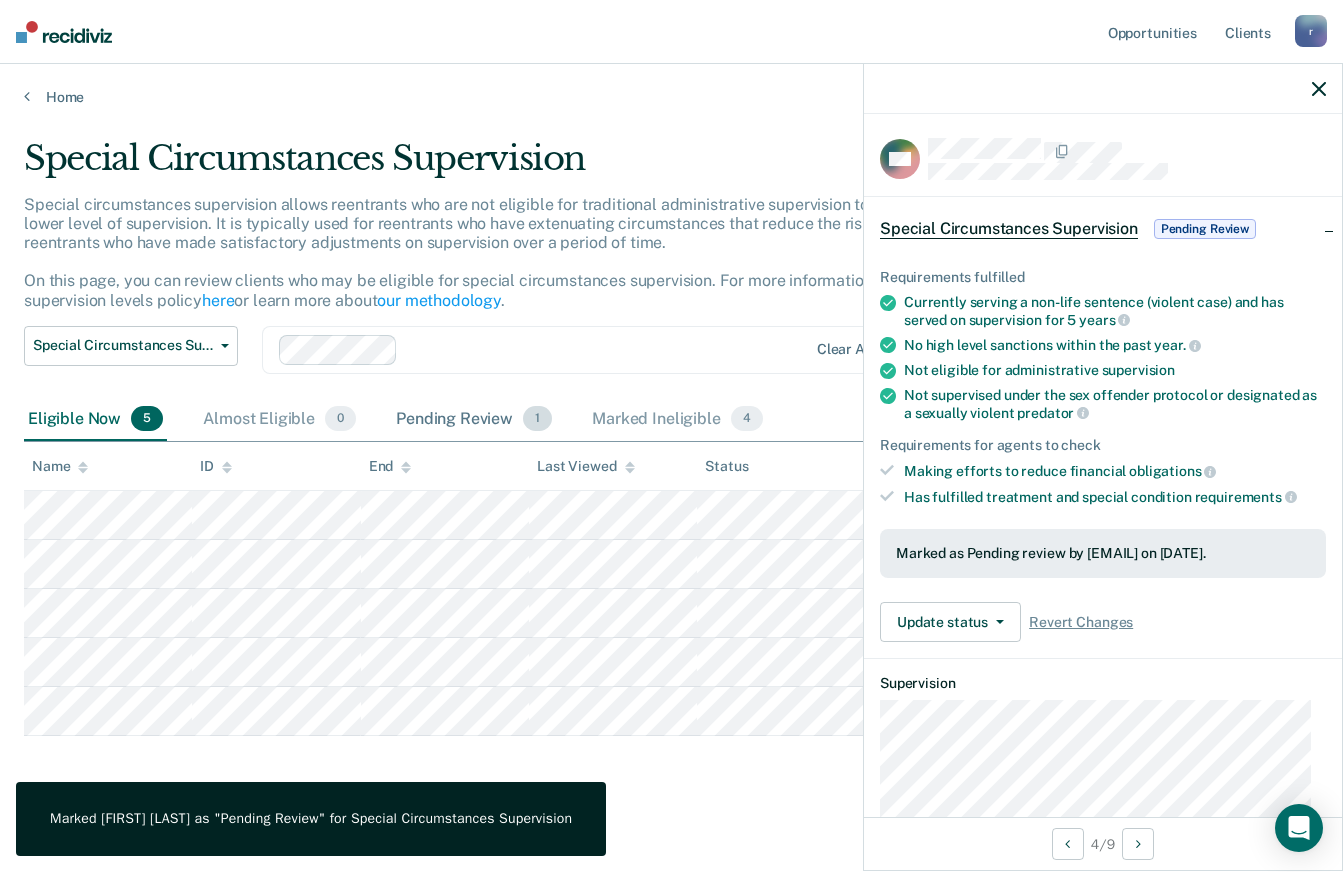 click on "Pending Review 1" at bounding box center (474, 420) 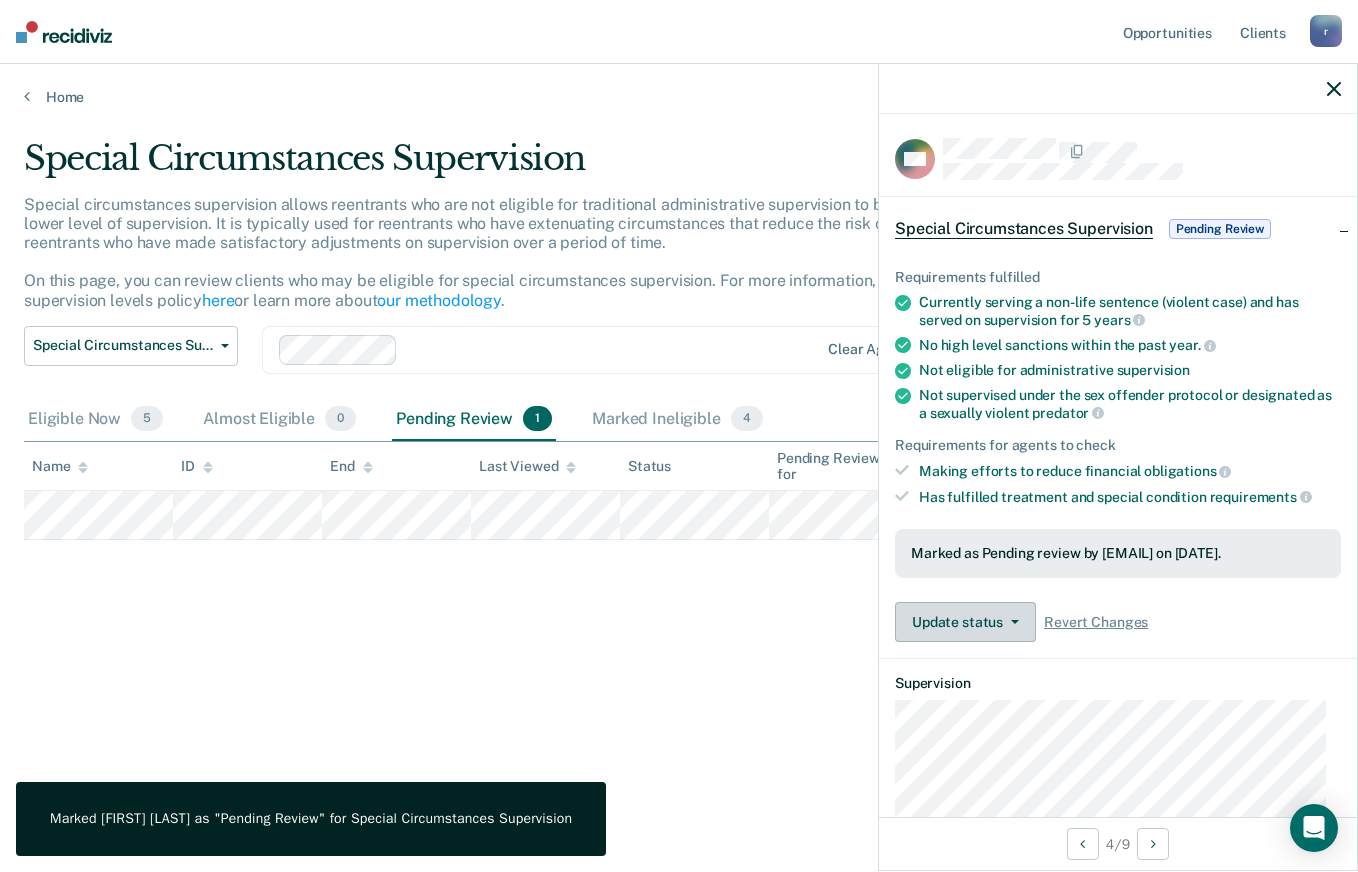 click on "Update status" at bounding box center (965, 622) 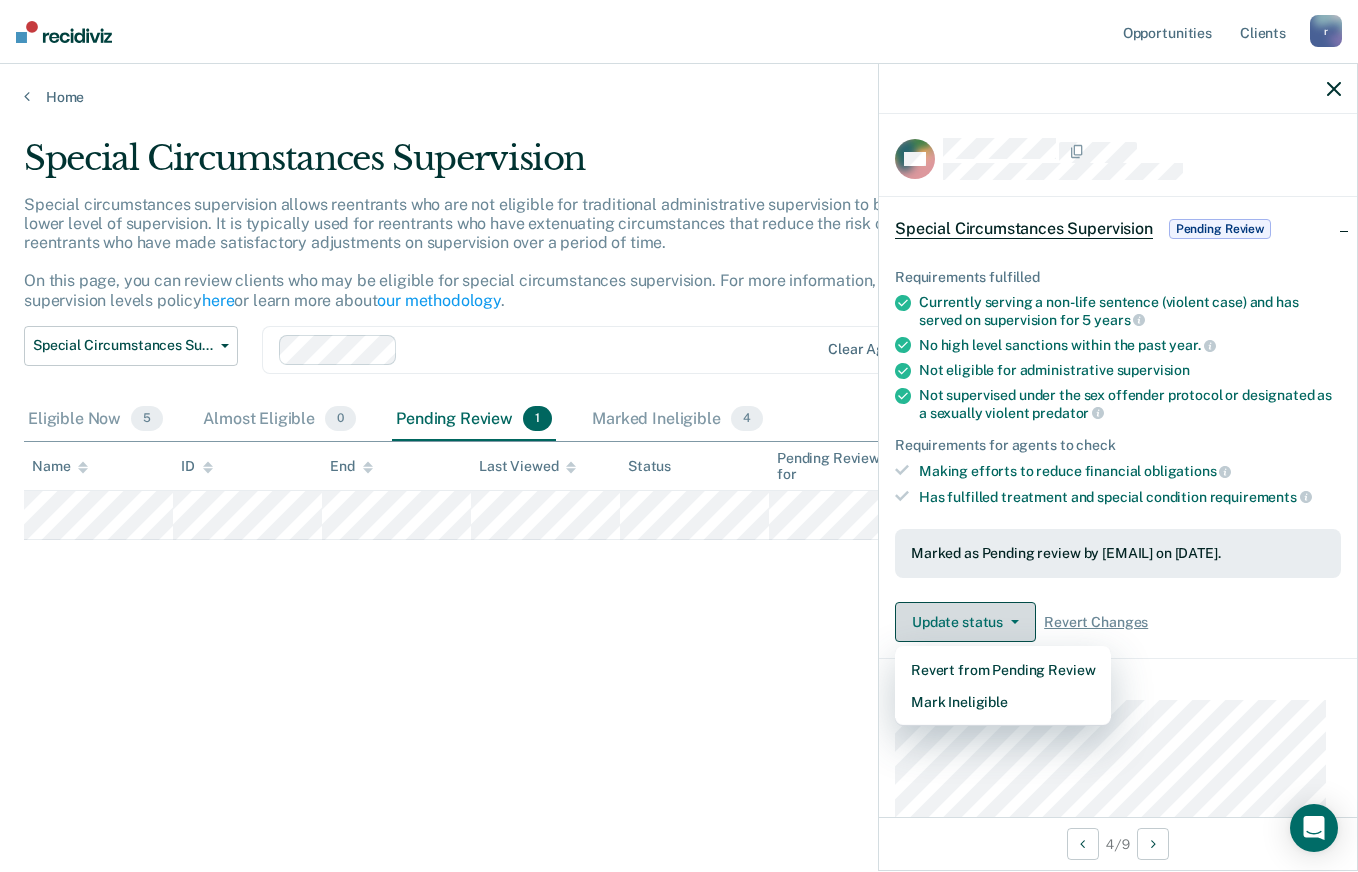 click on "Update status" at bounding box center (965, 622) 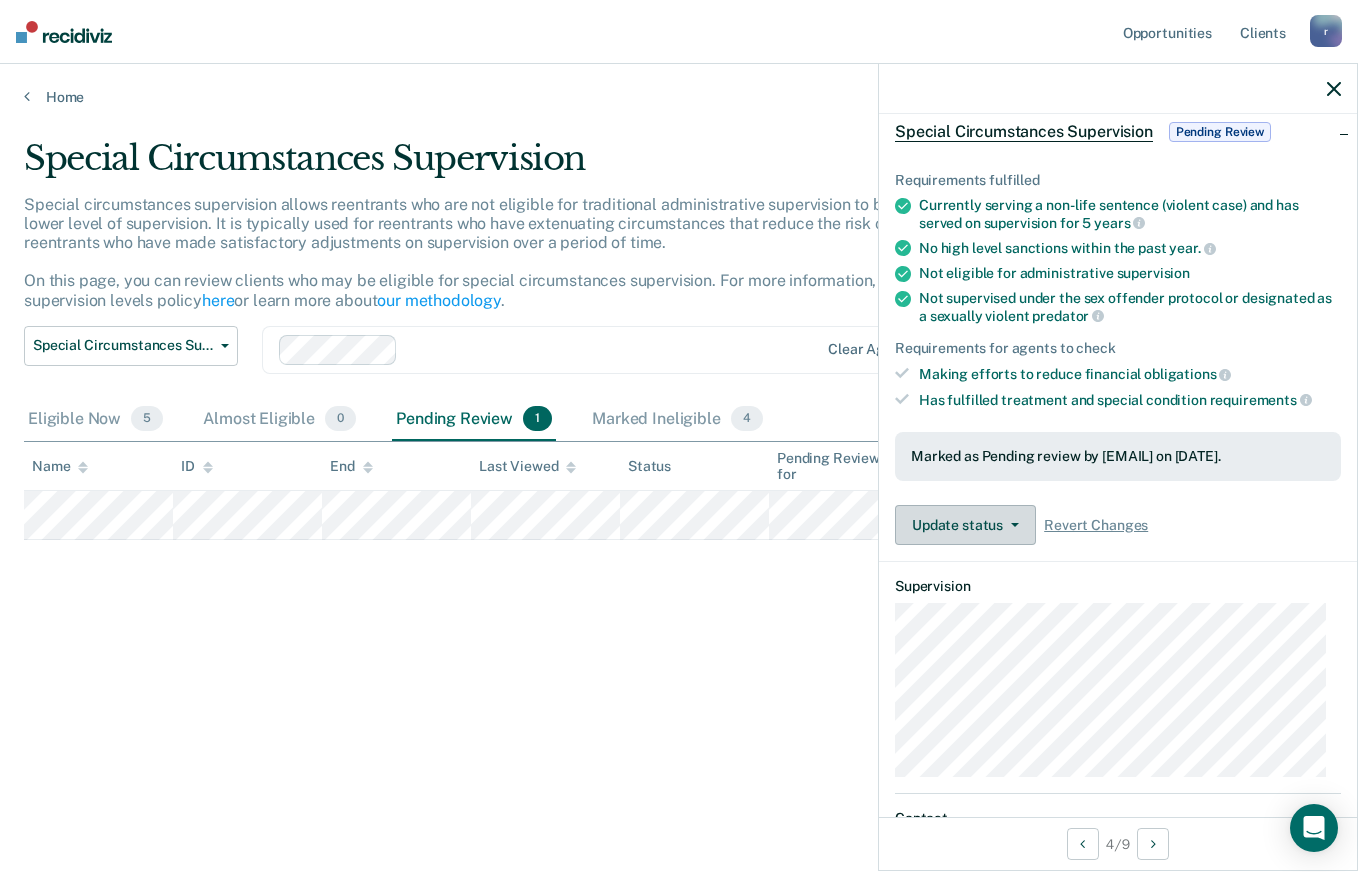 scroll, scrollTop: 286, scrollLeft: 0, axis: vertical 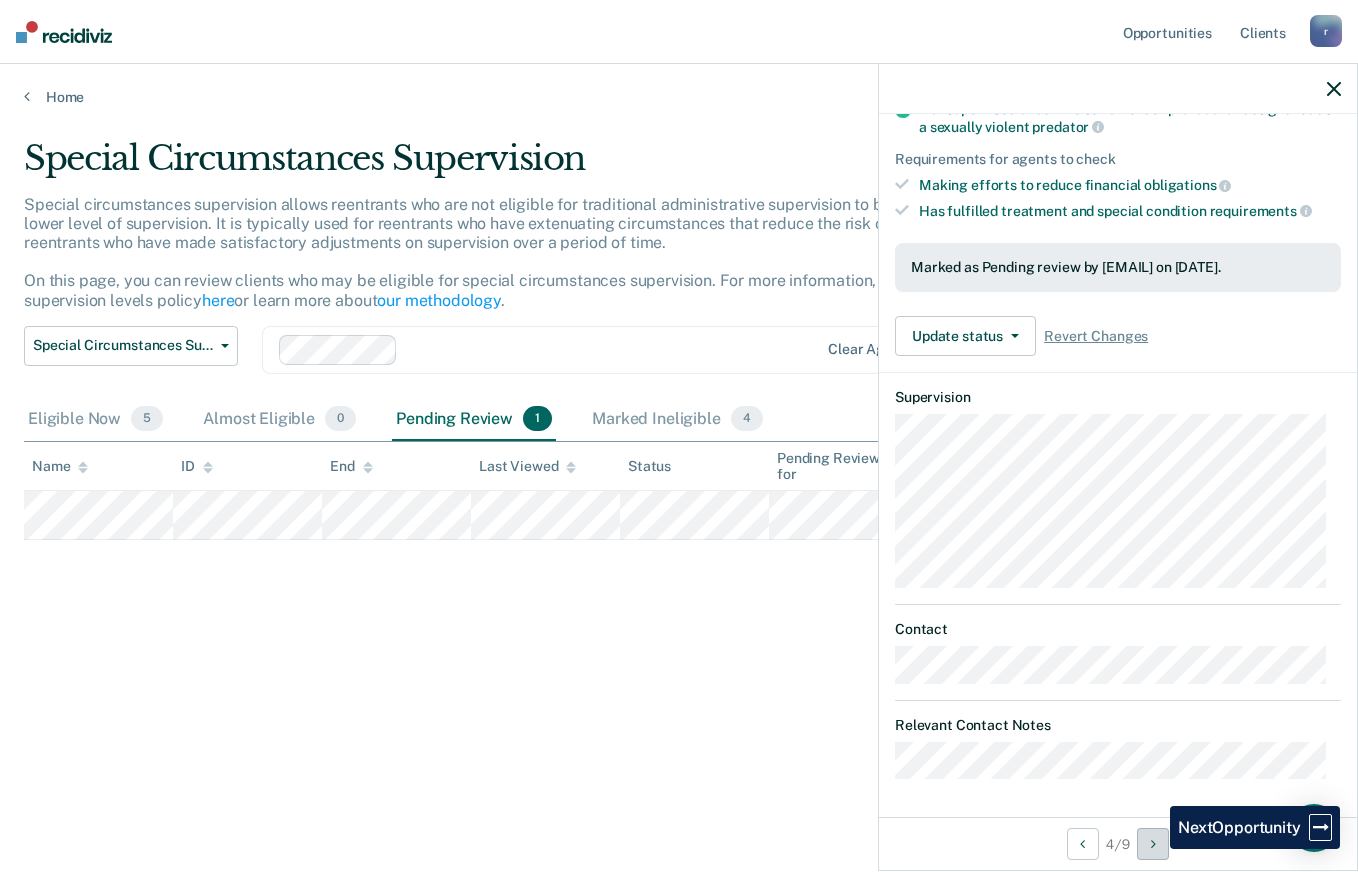 click at bounding box center [1153, 844] 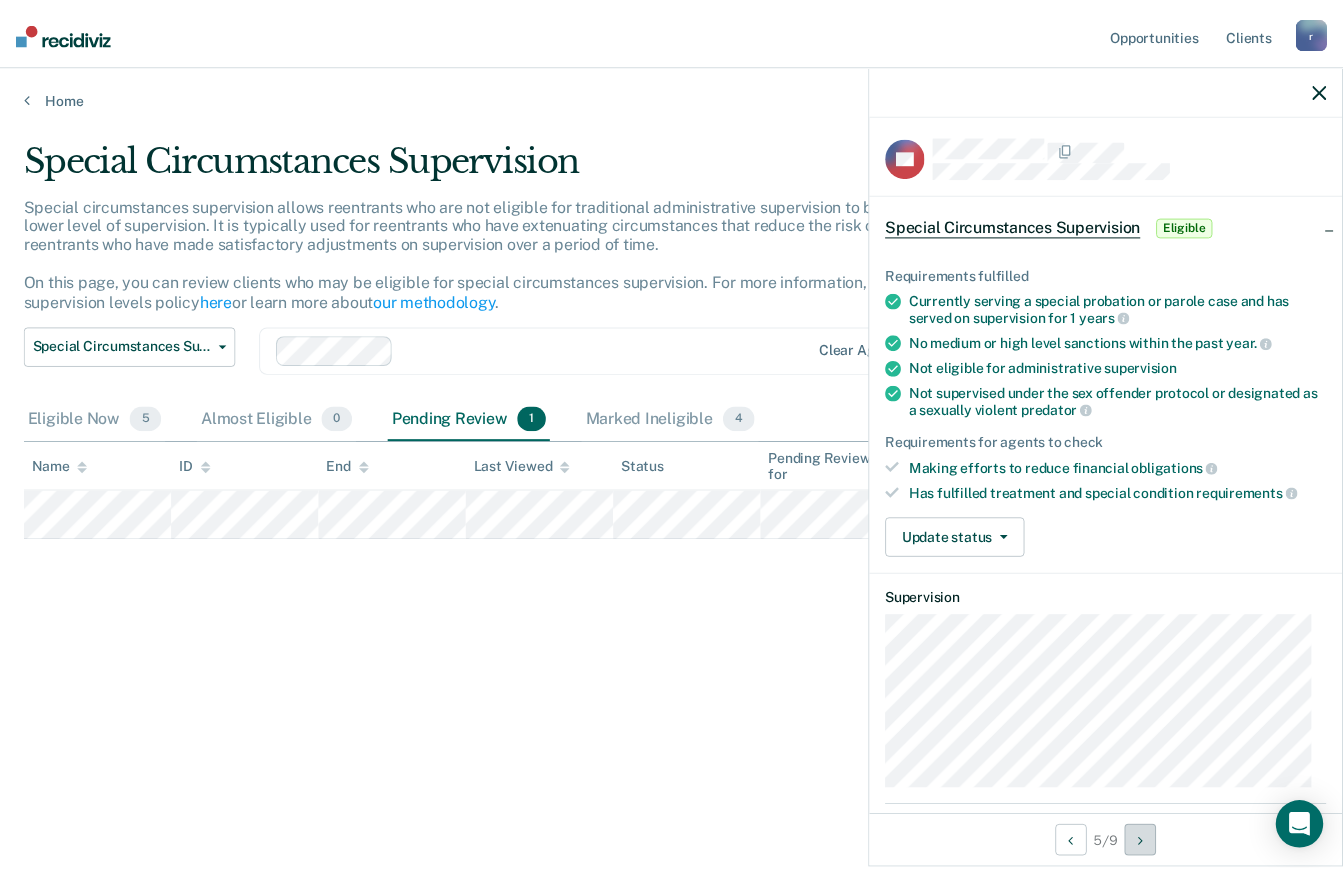 scroll, scrollTop: 0, scrollLeft: 0, axis: both 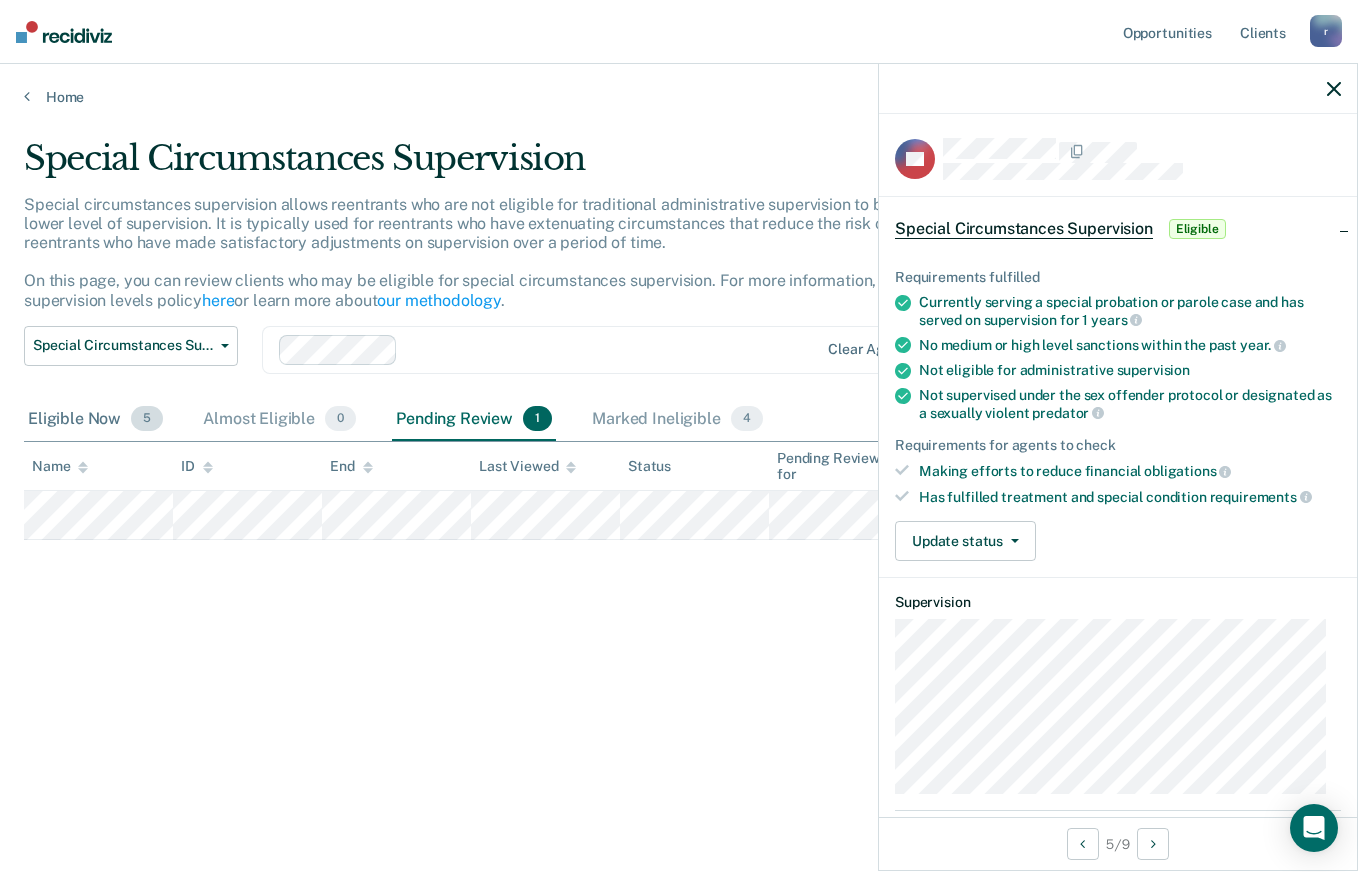 click on "Eligible Now 5" at bounding box center (95, 420) 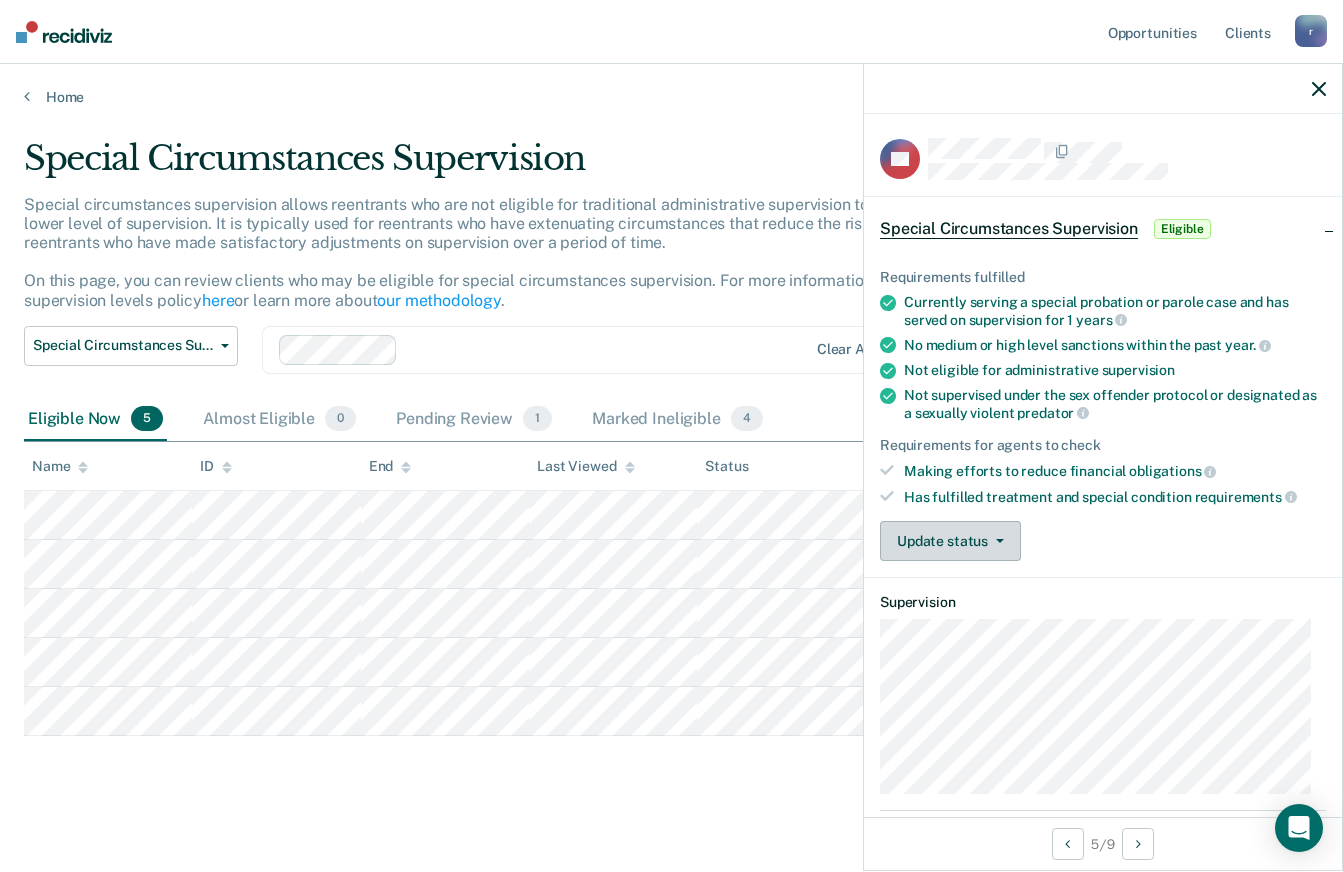 click on "Update status" at bounding box center (950, 541) 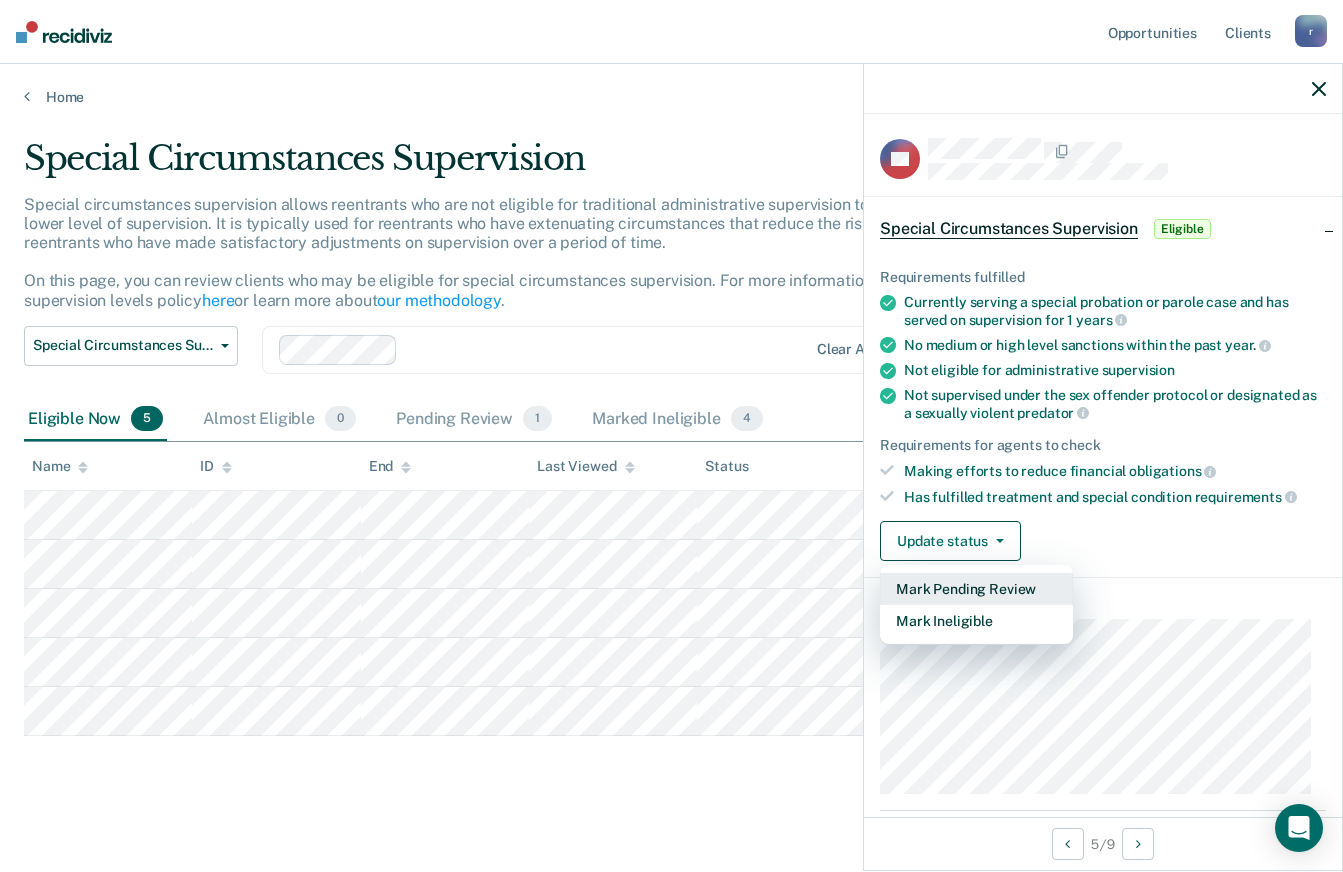click on "Mark Pending Review" at bounding box center [976, 589] 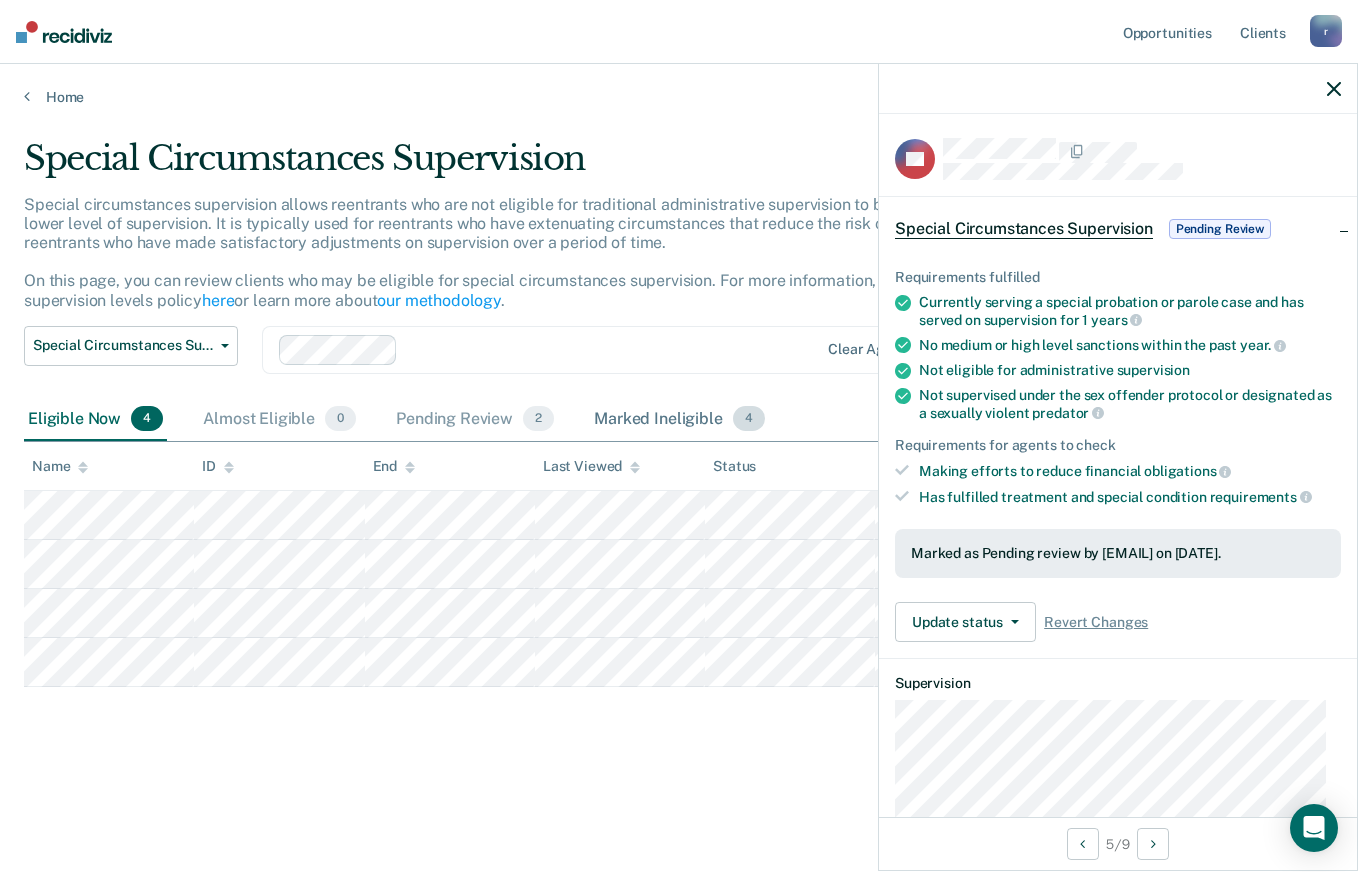 click on "Marked Ineligible 4" at bounding box center [679, 420] 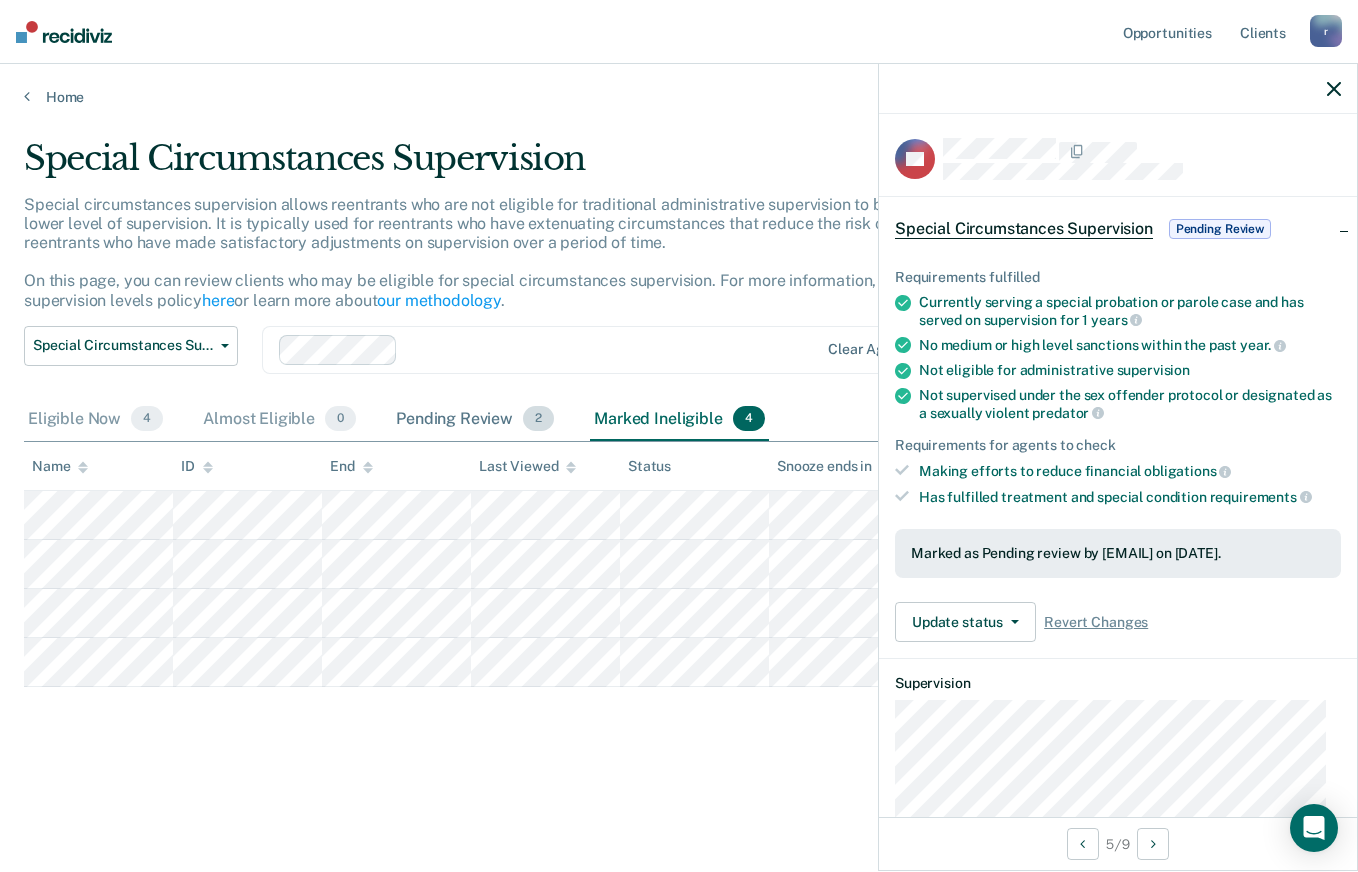 click on "Pending Review 2" at bounding box center (475, 420) 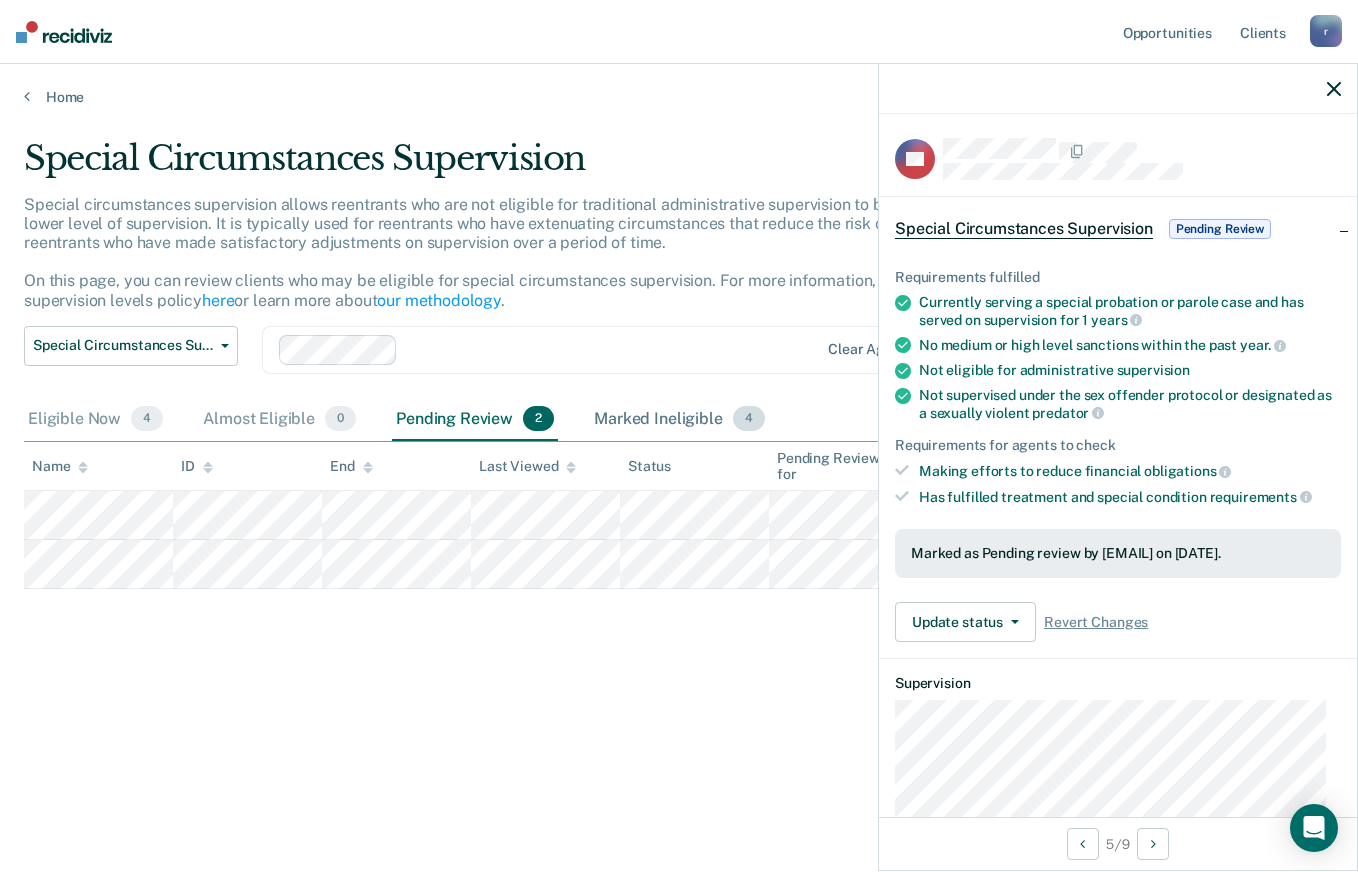 click on "Marked Ineligible 4" at bounding box center [679, 420] 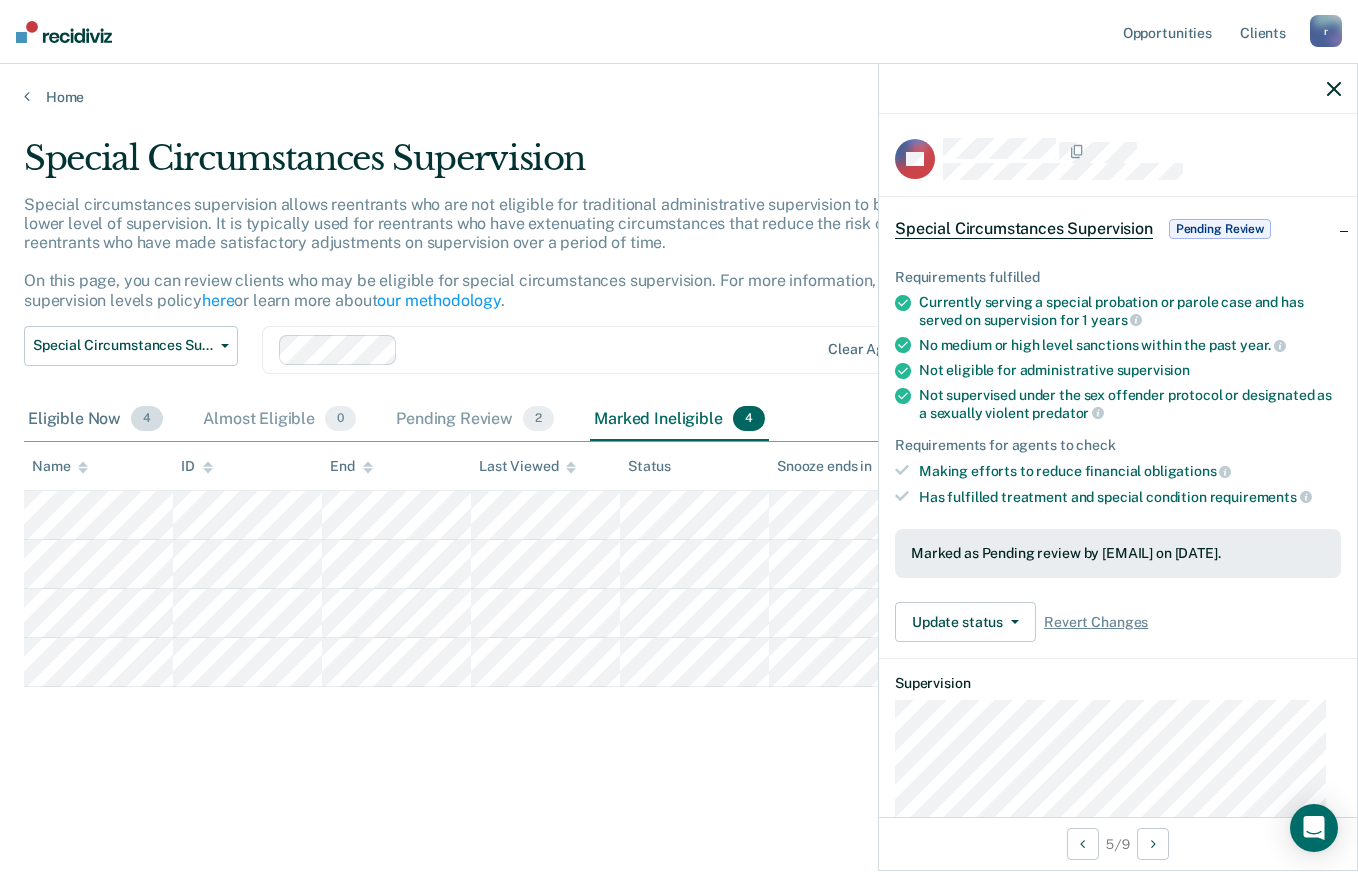 click on "Eligible Now 4" at bounding box center (95, 420) 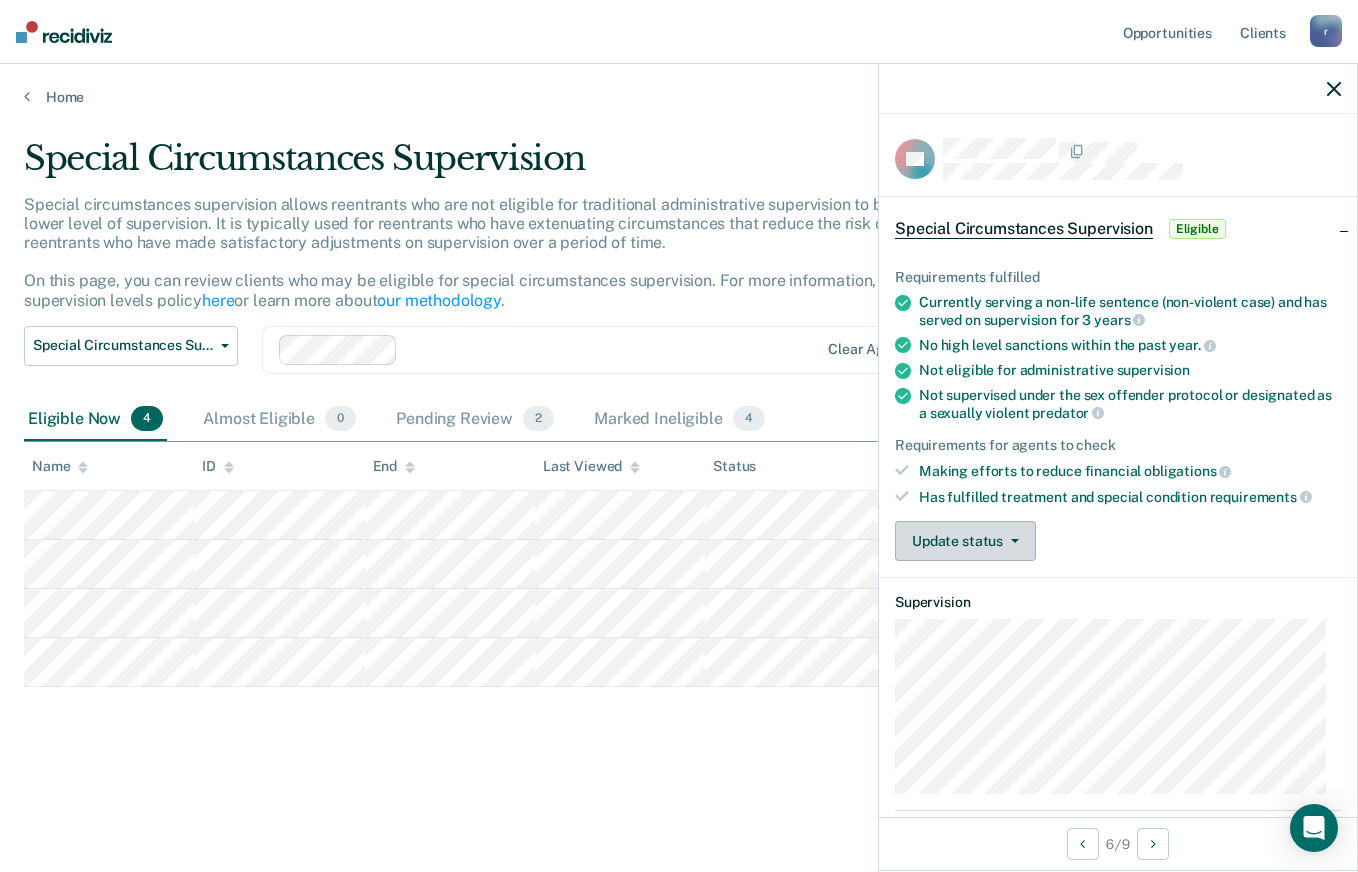 click on "Update status" at bounding box center (965, 541) 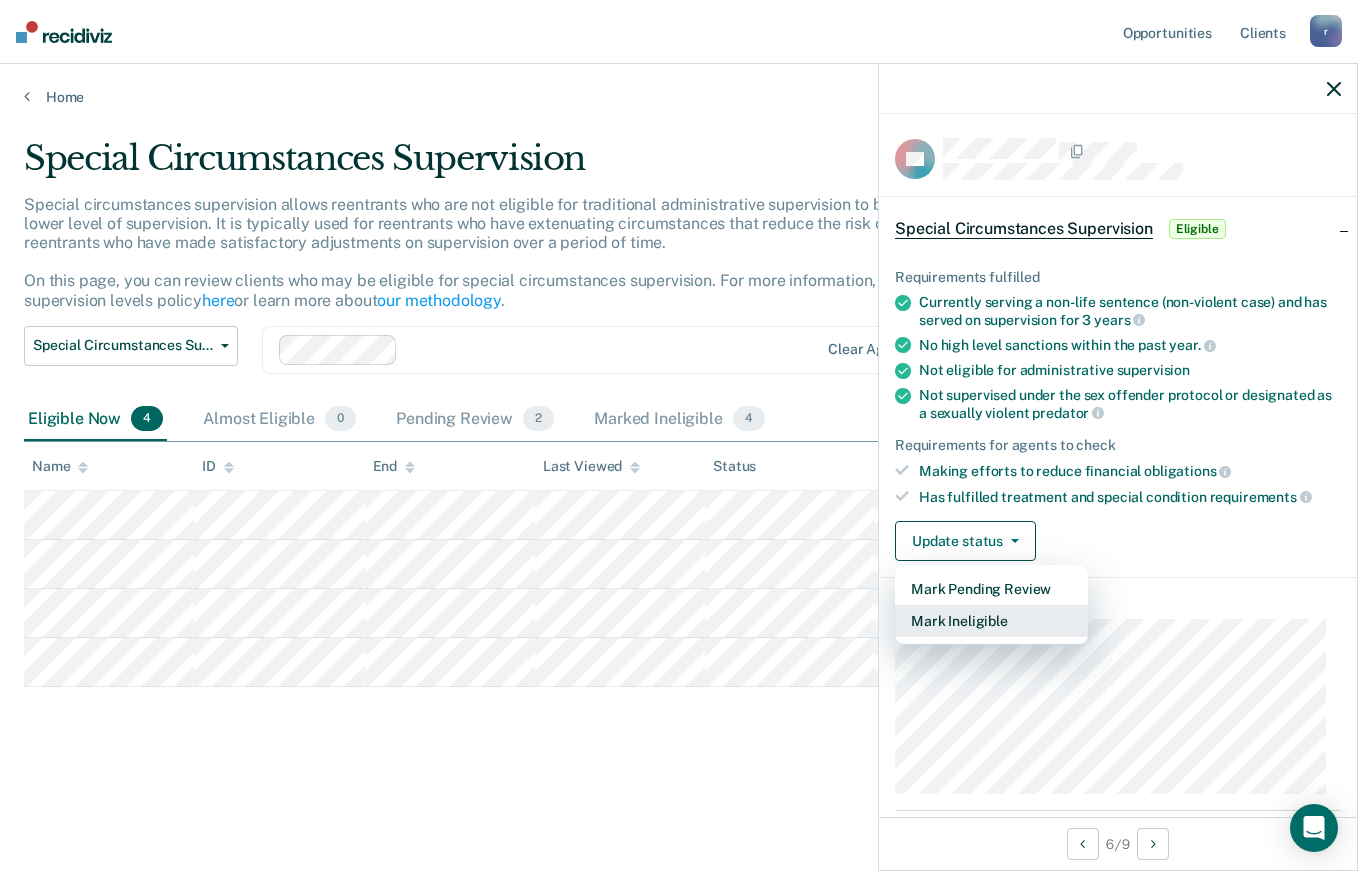 click on "Mark Ineligible" at bounding box center [991, 621] 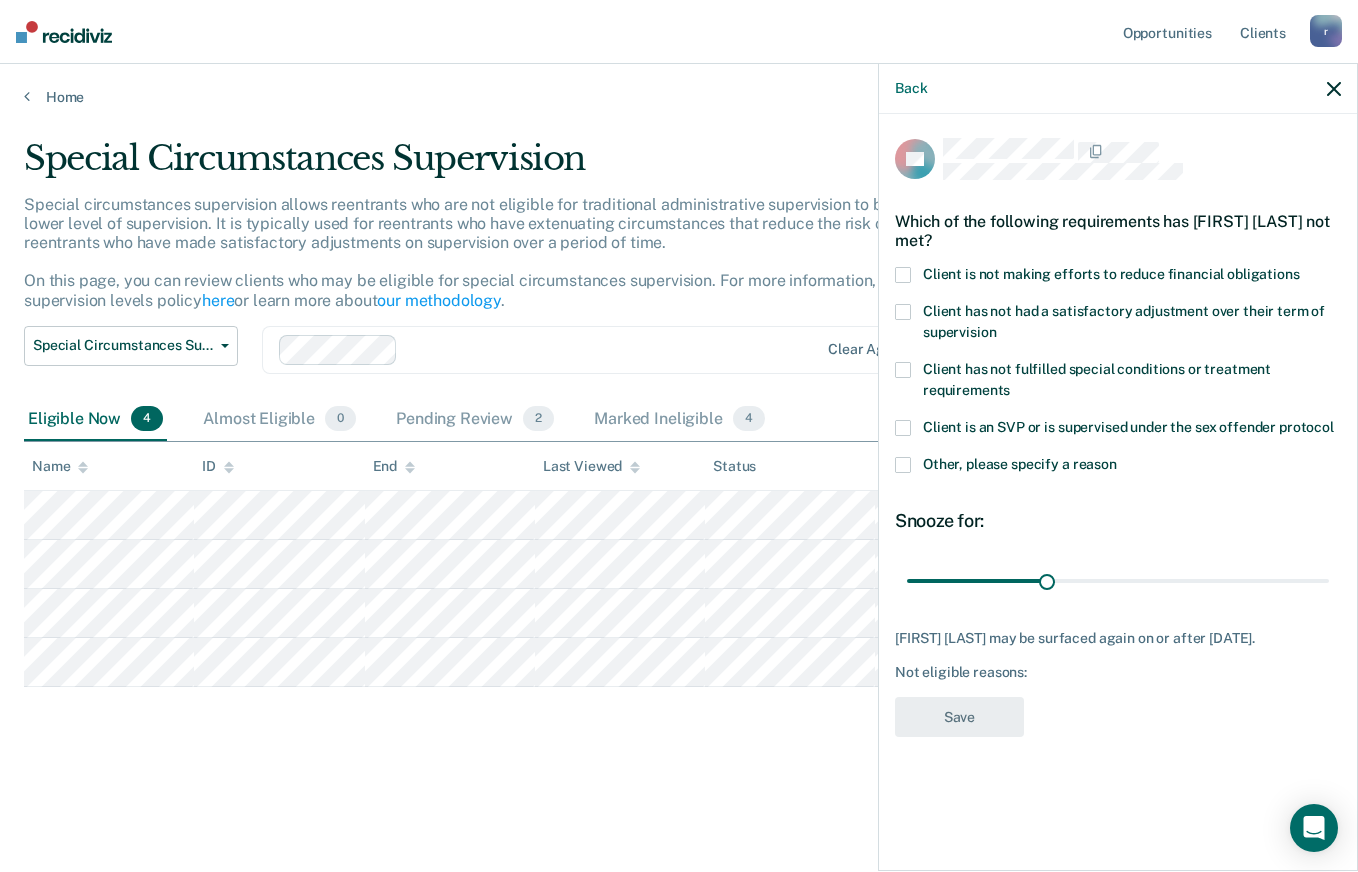 click at bounding box center (903, 275) 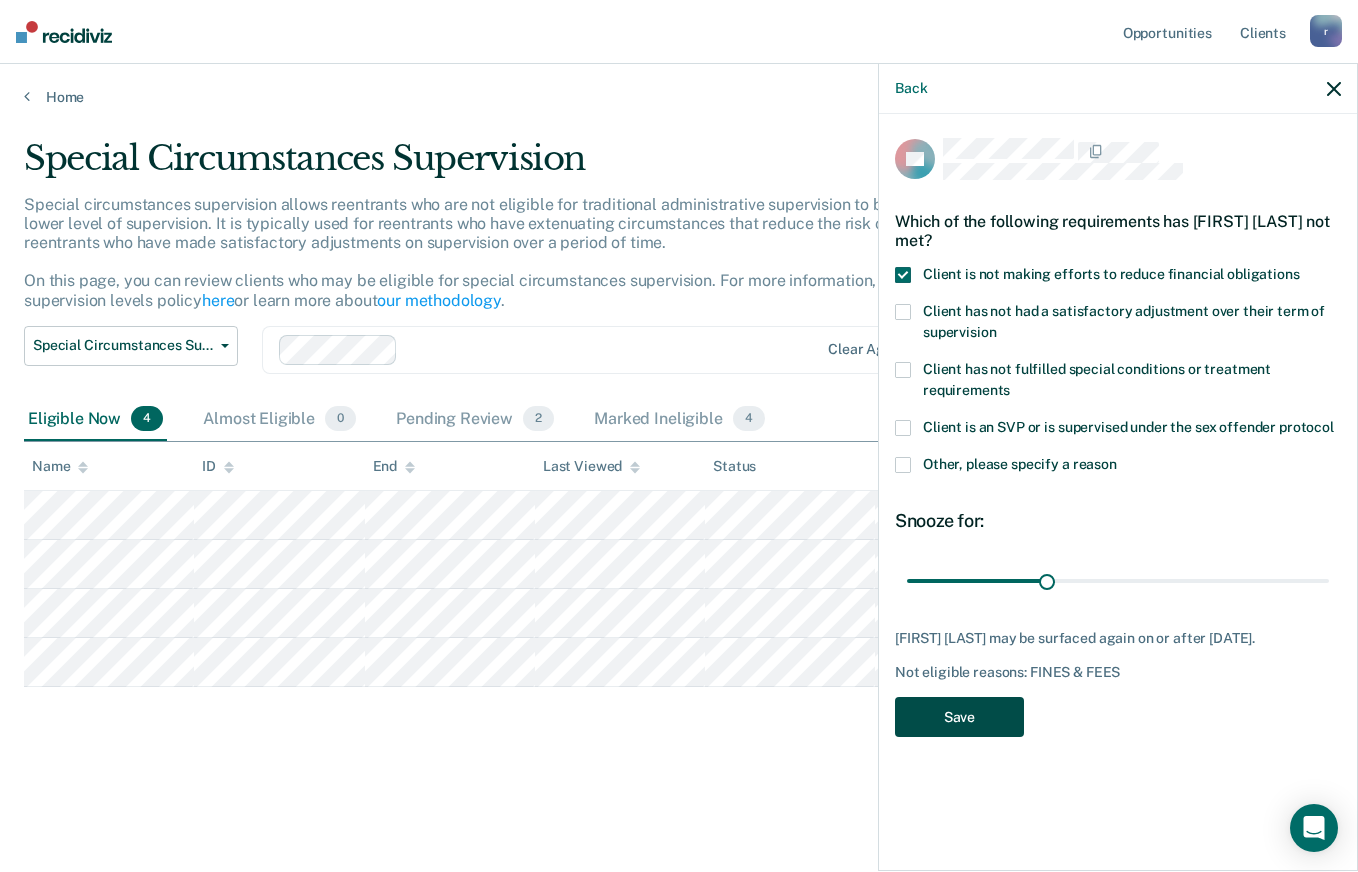 click on "Save" at bounding box center (959, 717) 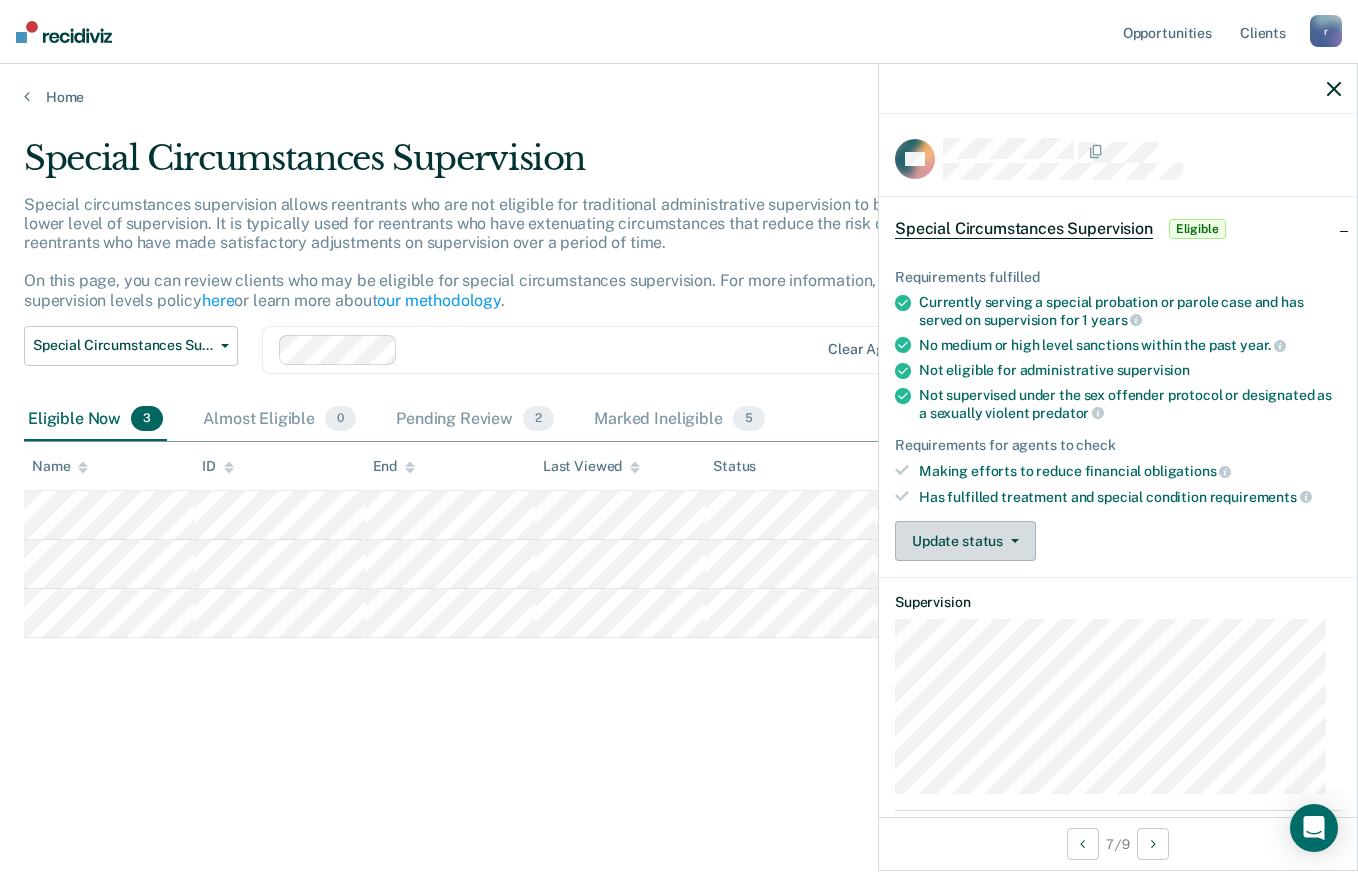 click on "Update status" at bounding box center [965, 541] 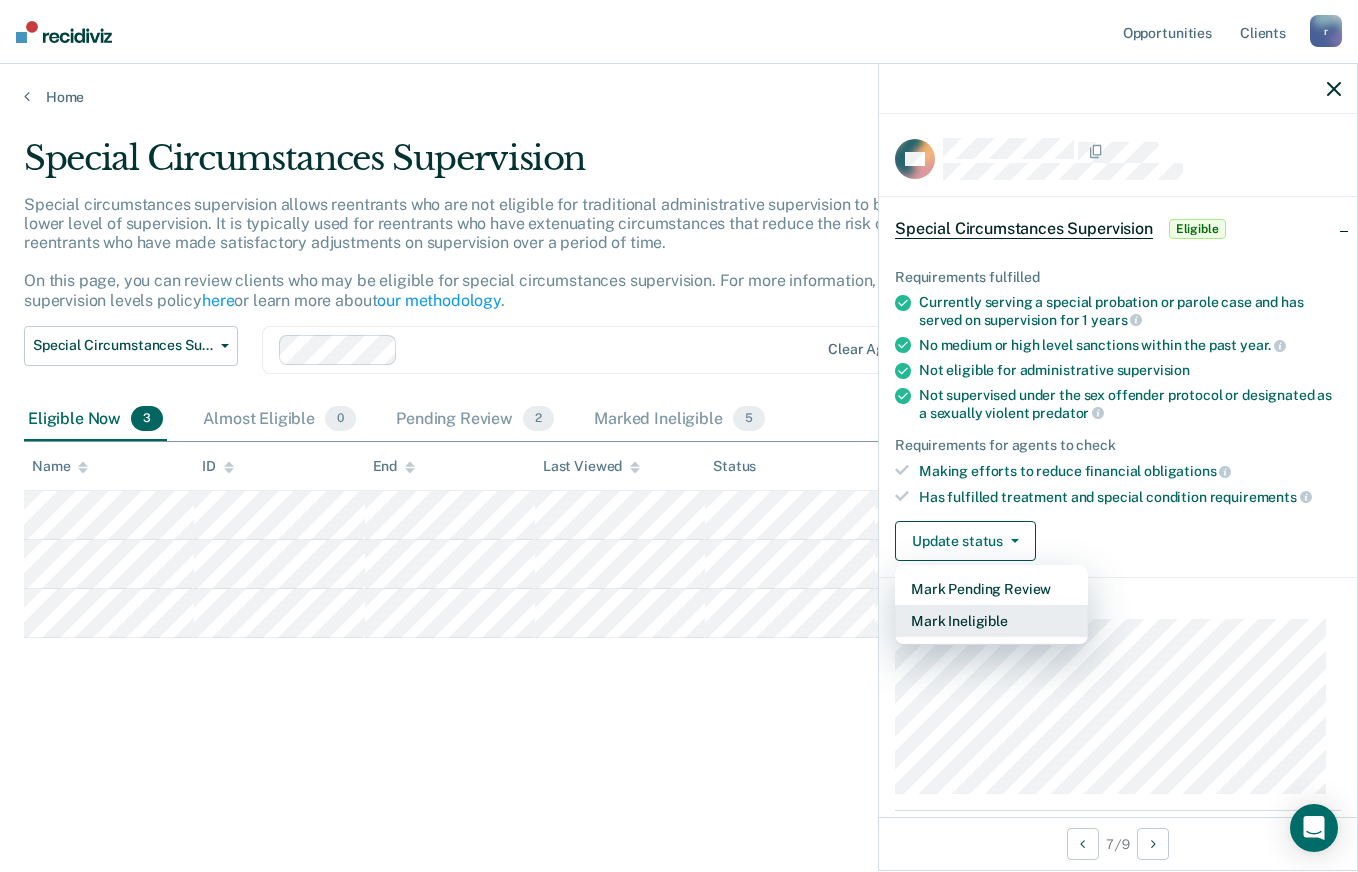 click on "Mark Ineligible" at bounding box center [991, 621] 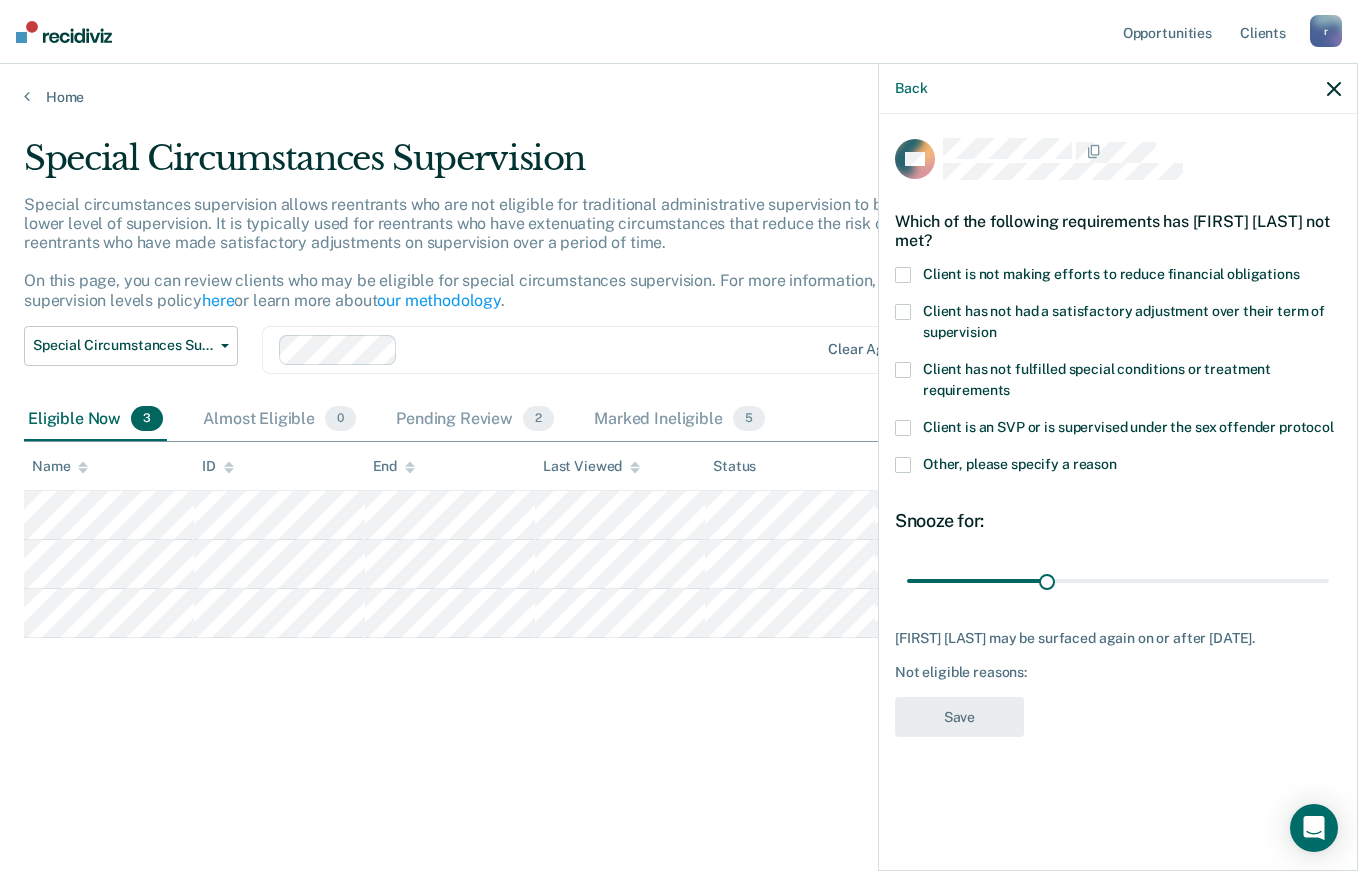 click at bounding box center (903, 275) 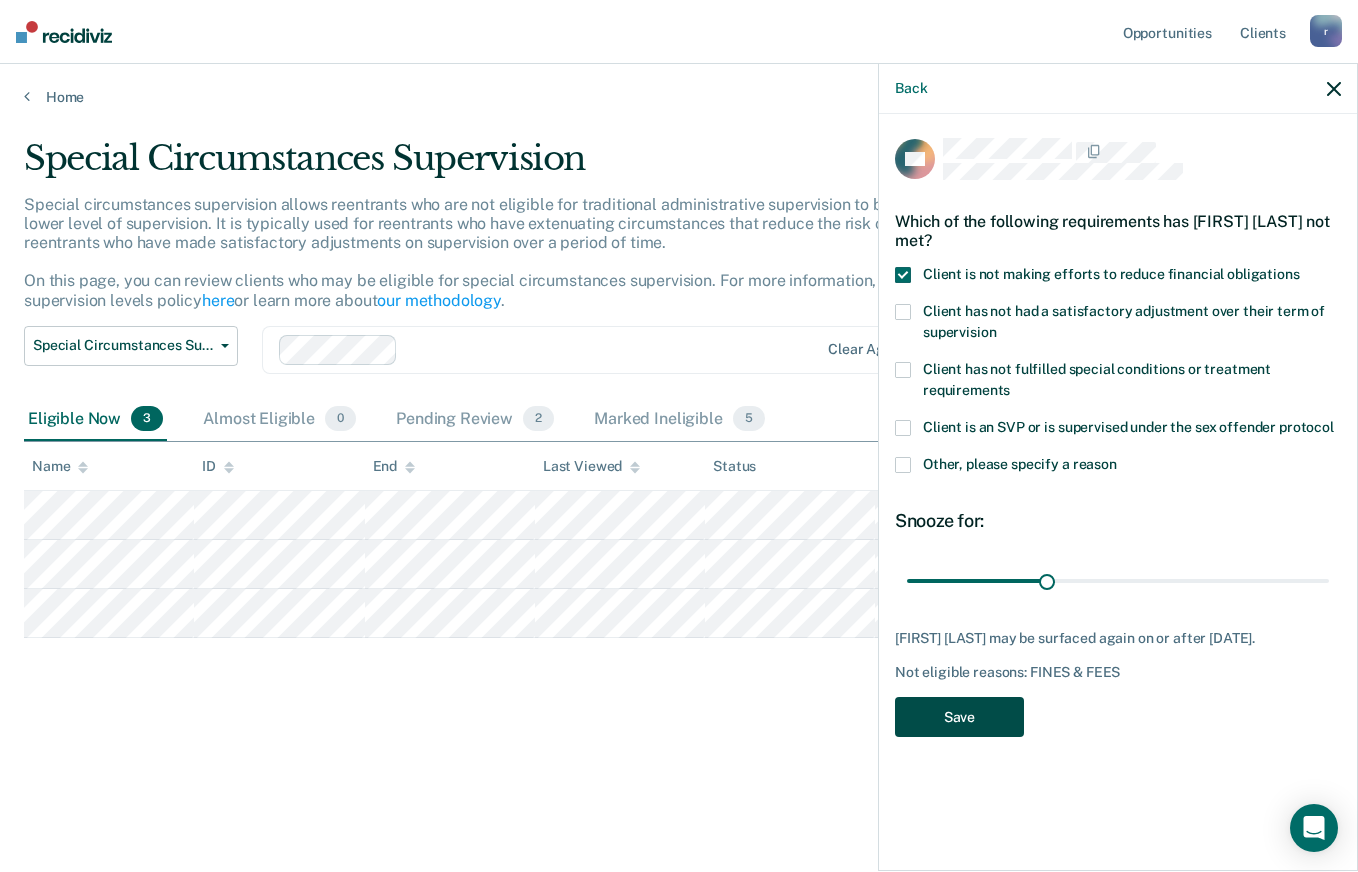 click on "Save" at bounding box center [959, 717] 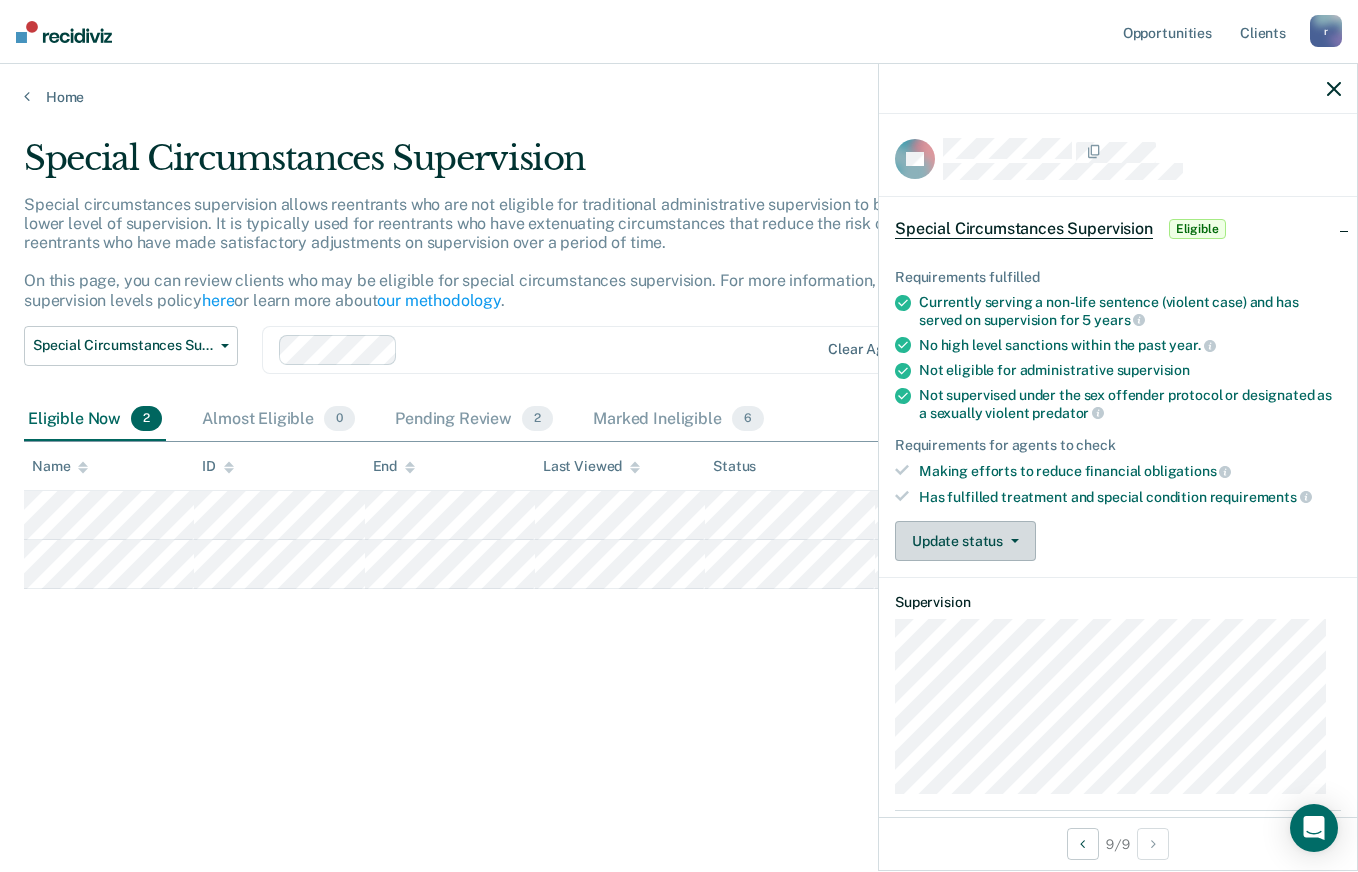 click on "Update status" at bounding box center [965, 541] 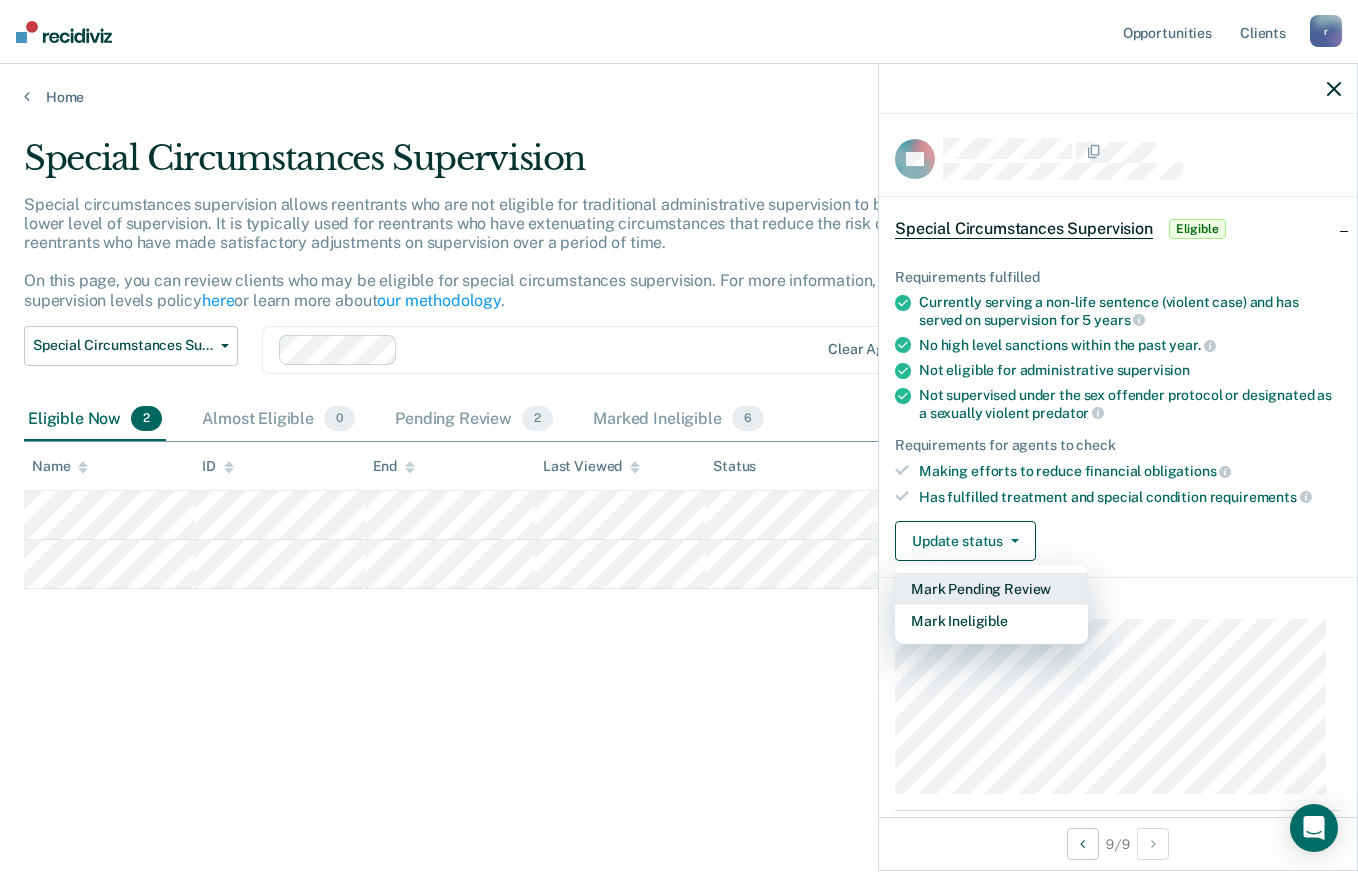 click on "Mark Pending Review" at bounding box center [991, 589] 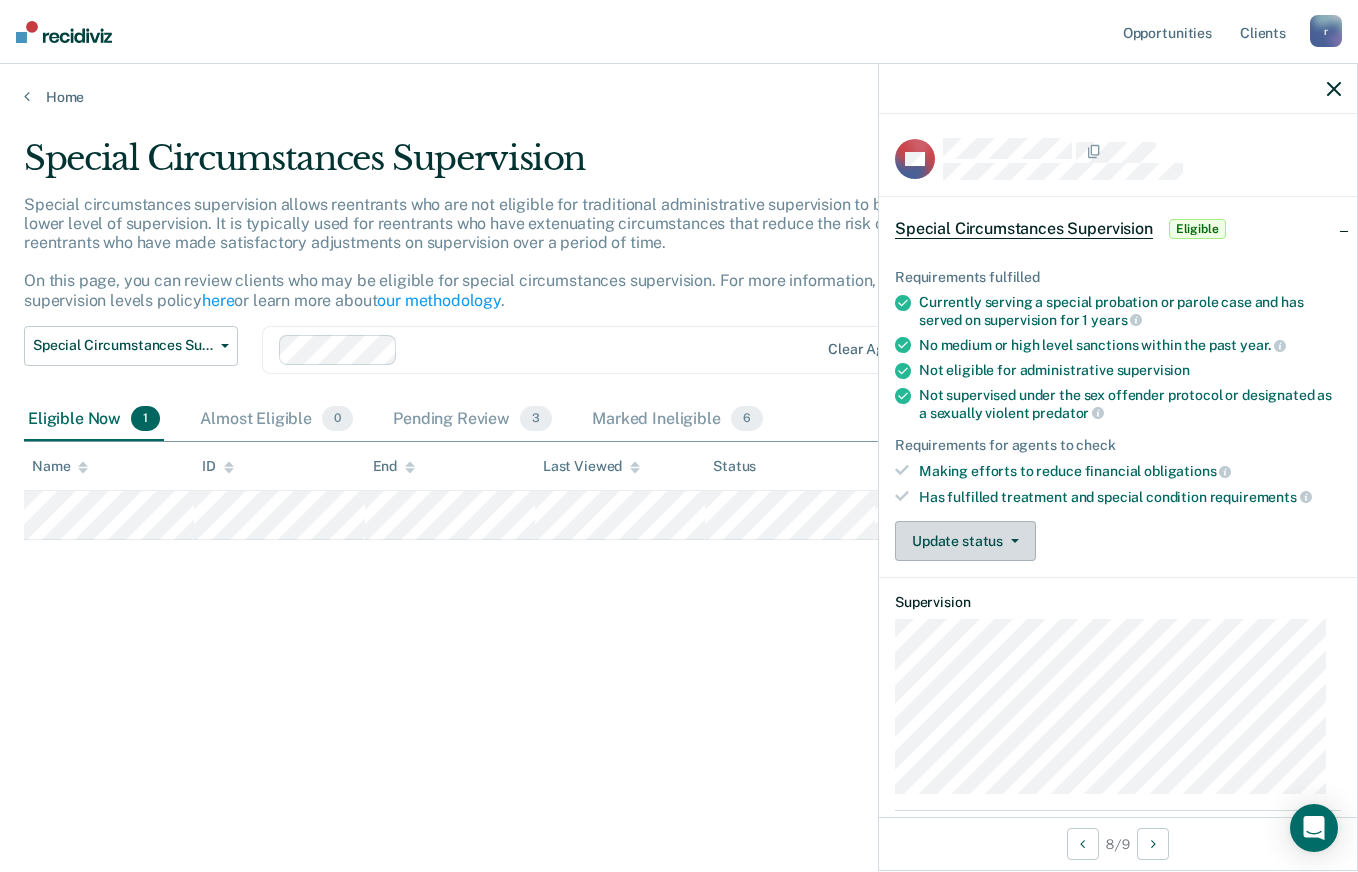 click on "Update status" at bounding box center (965, 541) 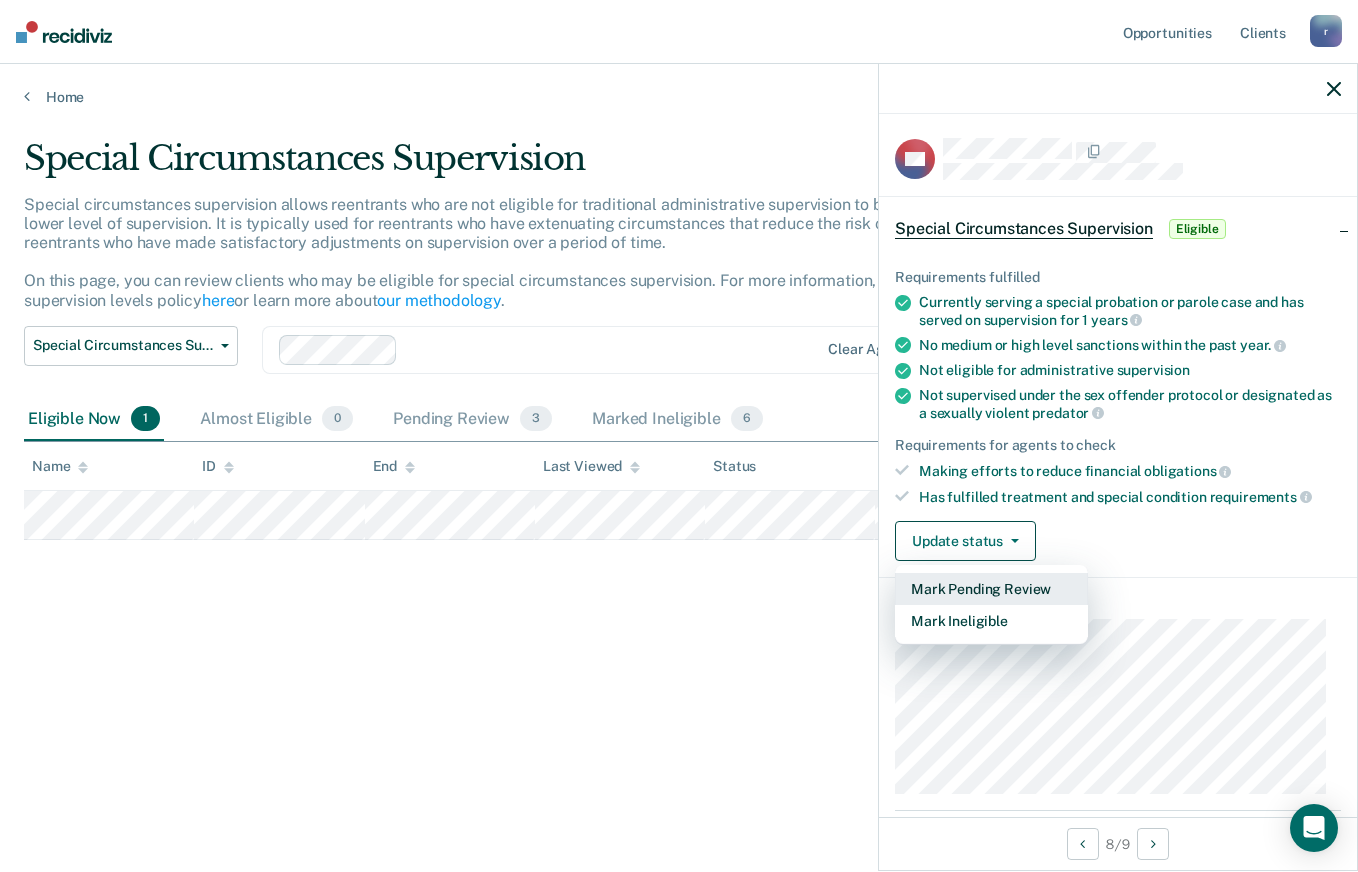 click on "Mark Pending Review" at bounding box center (991, 589) 